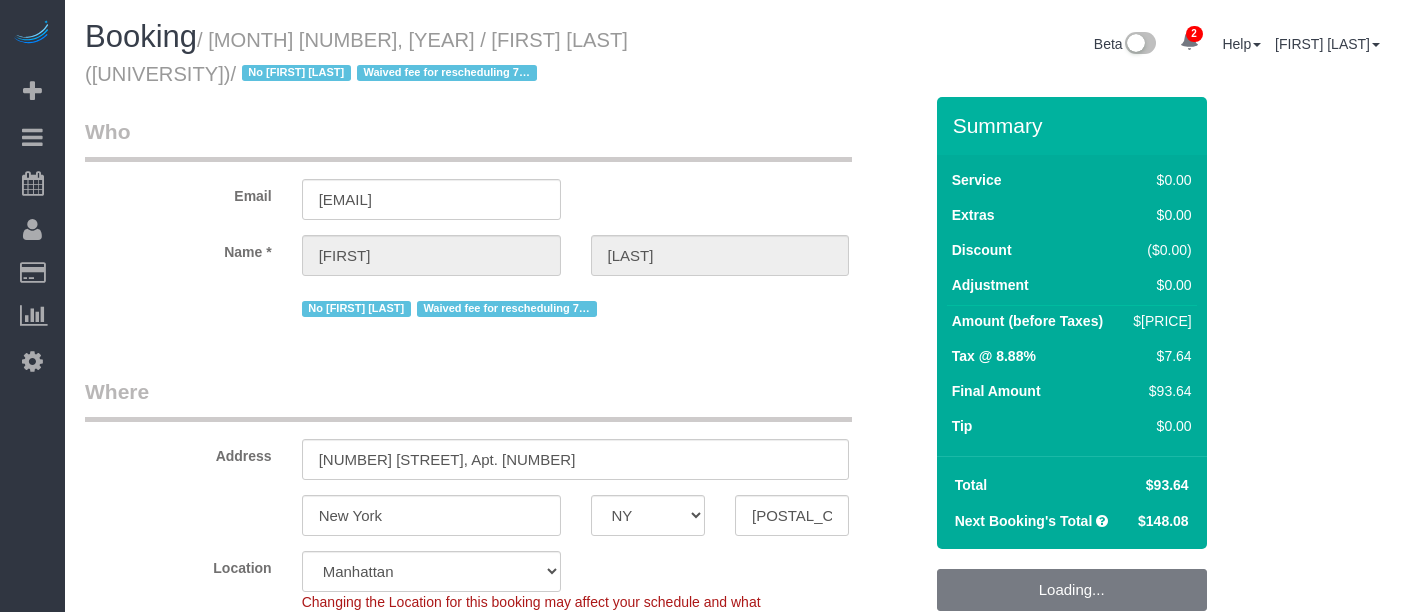 select on "NY" 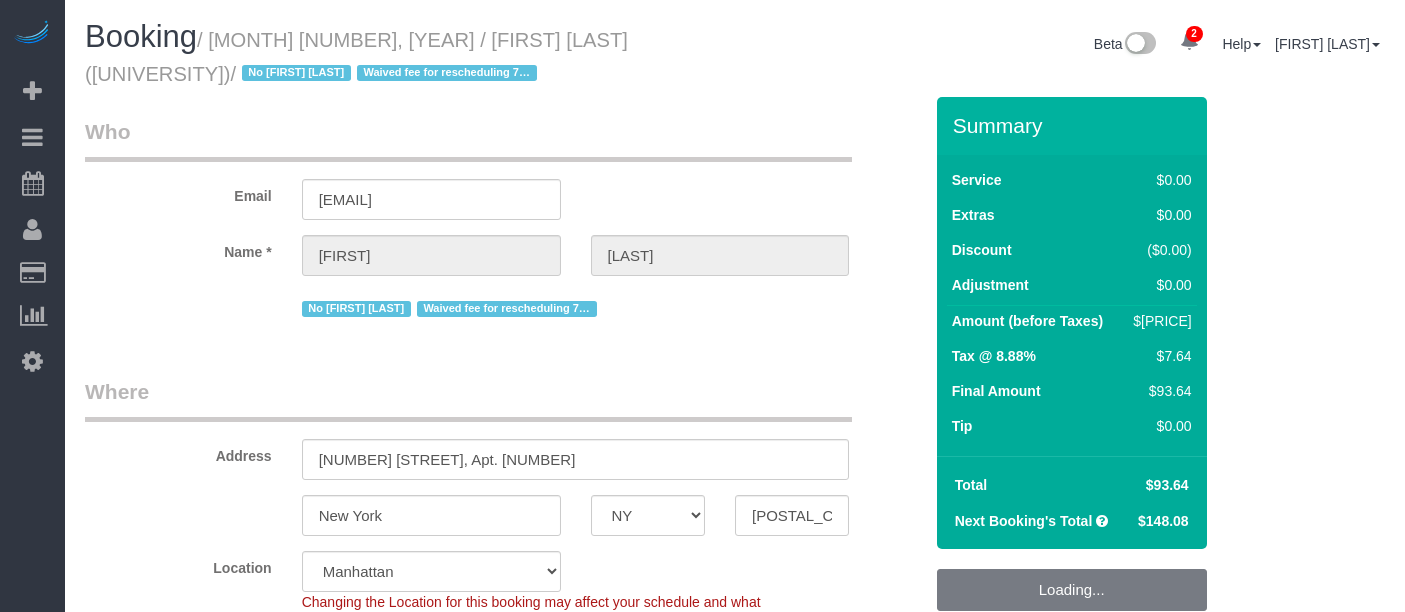 scroll, scrollTop: 0, scrollLeft: 0, axis: both 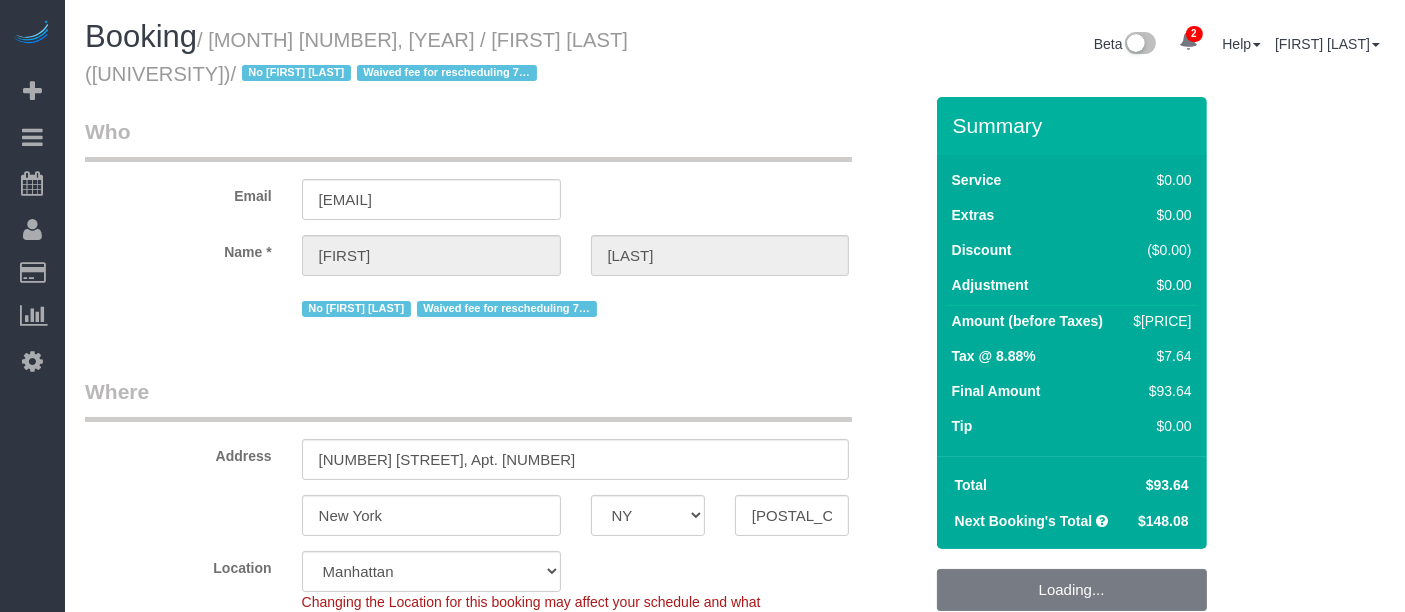 select on "1" 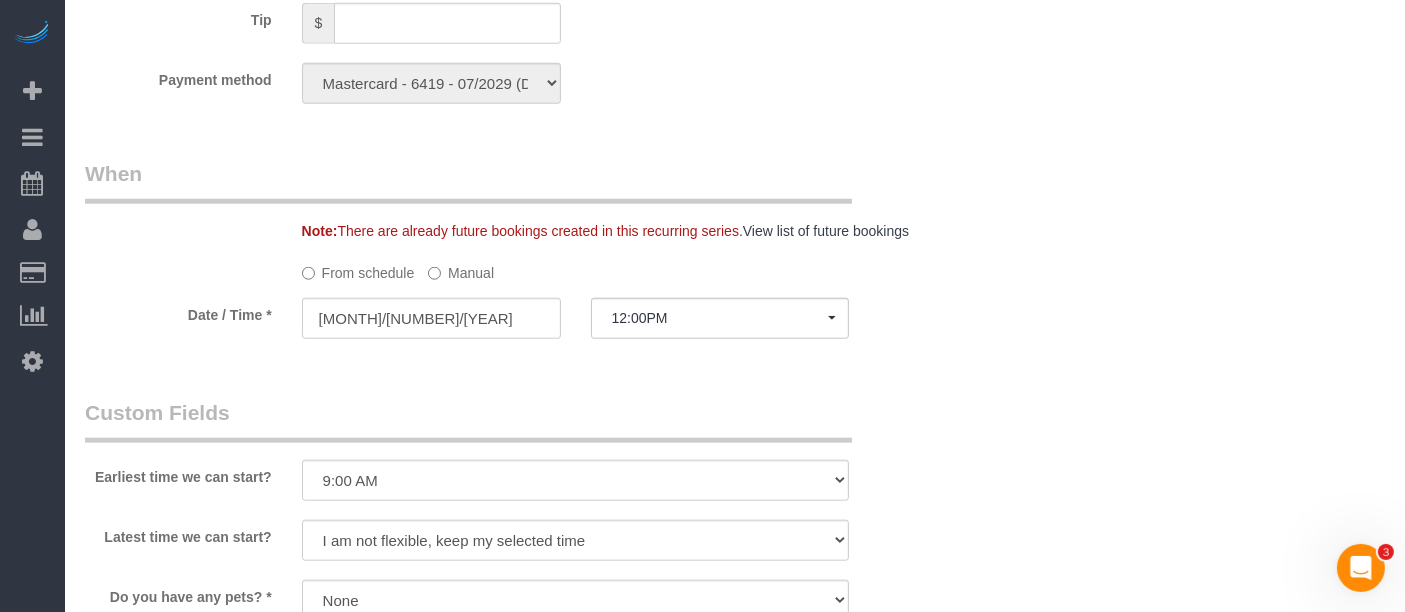 scroll, scrollTop: 0, scrollLeft: 0, axis: both 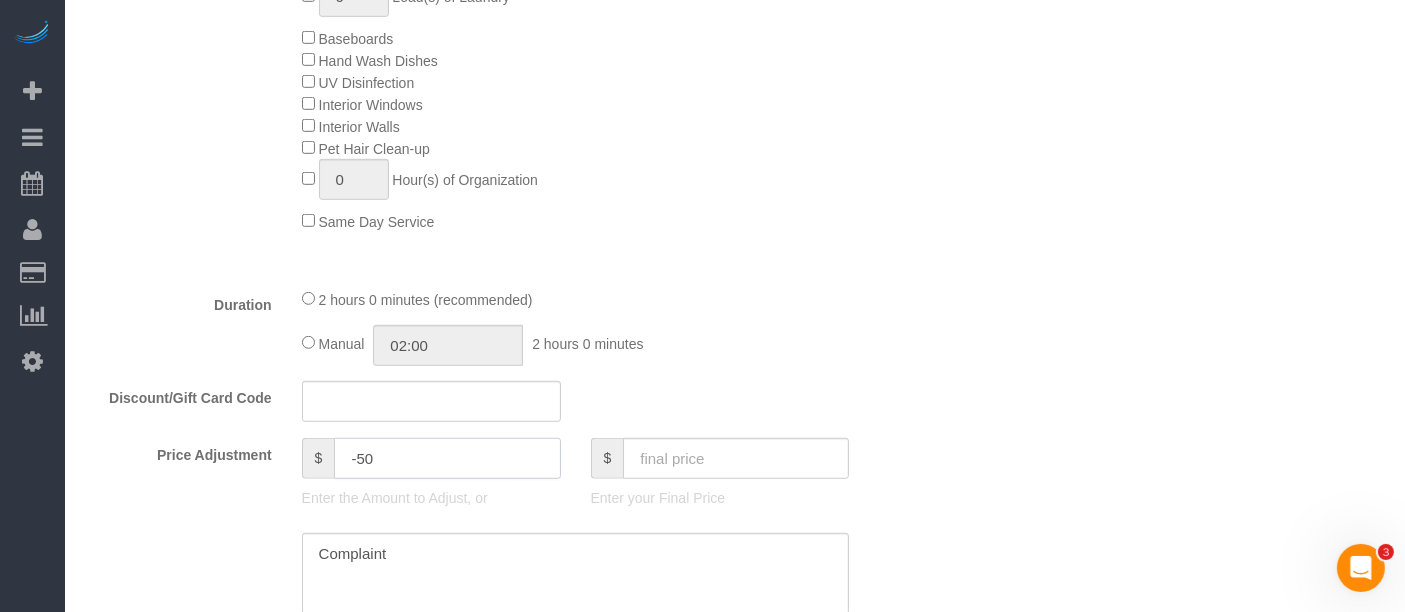 click on "Price Adjustment
$
-50
Enter the Amount to Adjust, or
$
Enter your Final Price" 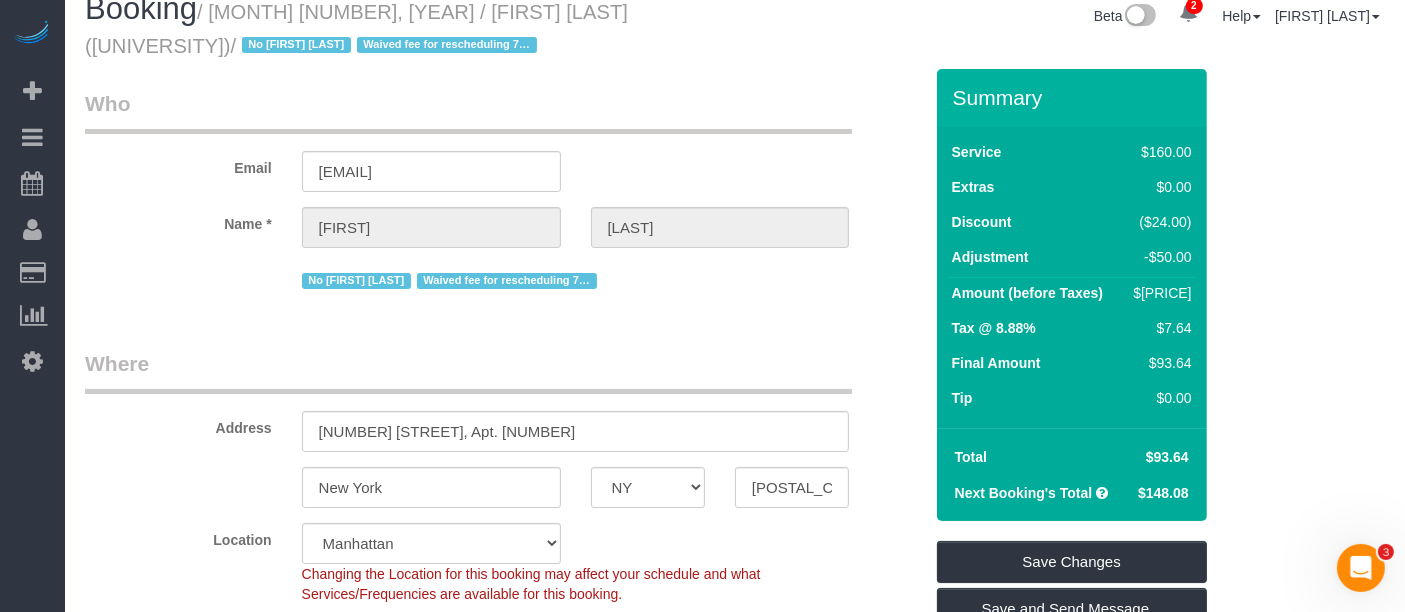 scroll, scrollTop: 111, scrollLeft: 0, axis: vertical 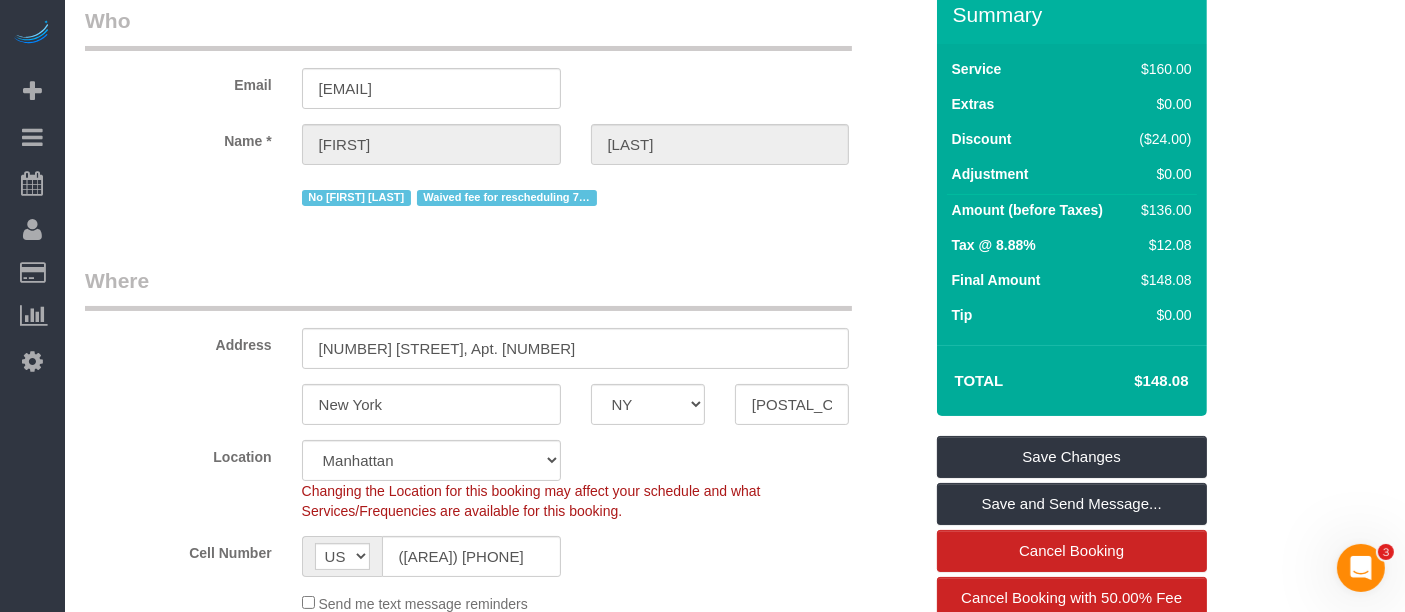drag, startPoint x: 1150, startPoint y: 208, endPoint x: 1170, endPoint y: 208, distance: 20 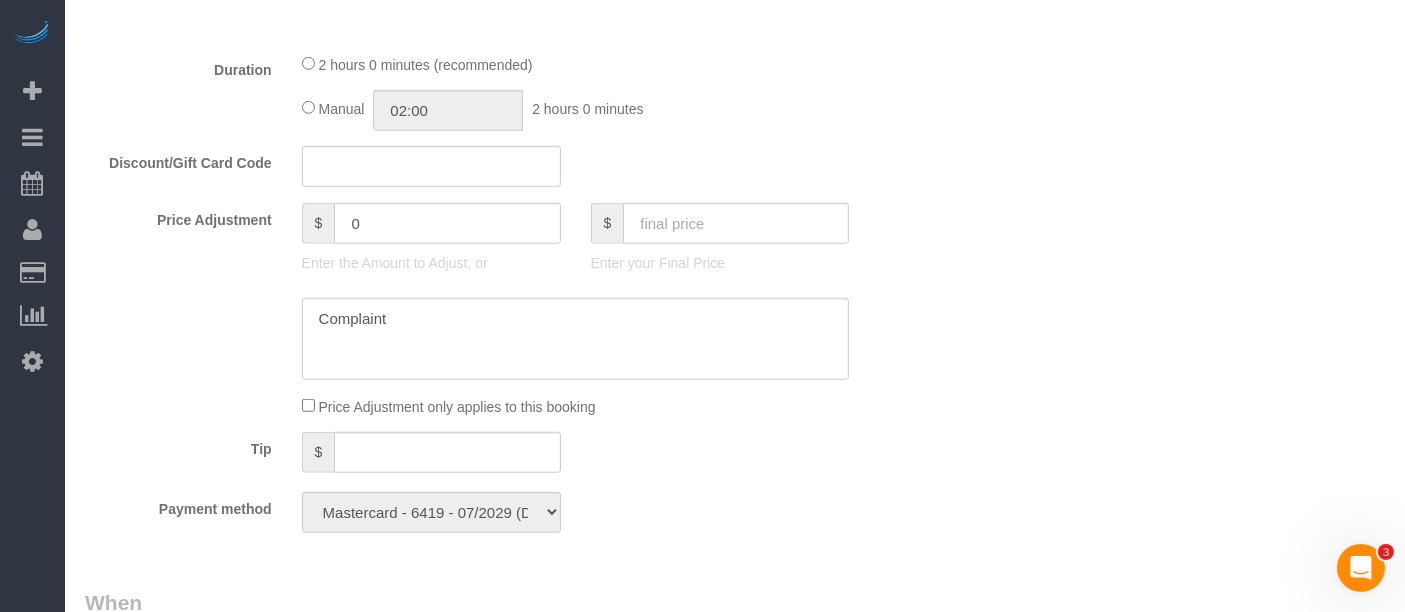 scroll, scrollTop: 1555, scrollLeft: 0, axis: vertical 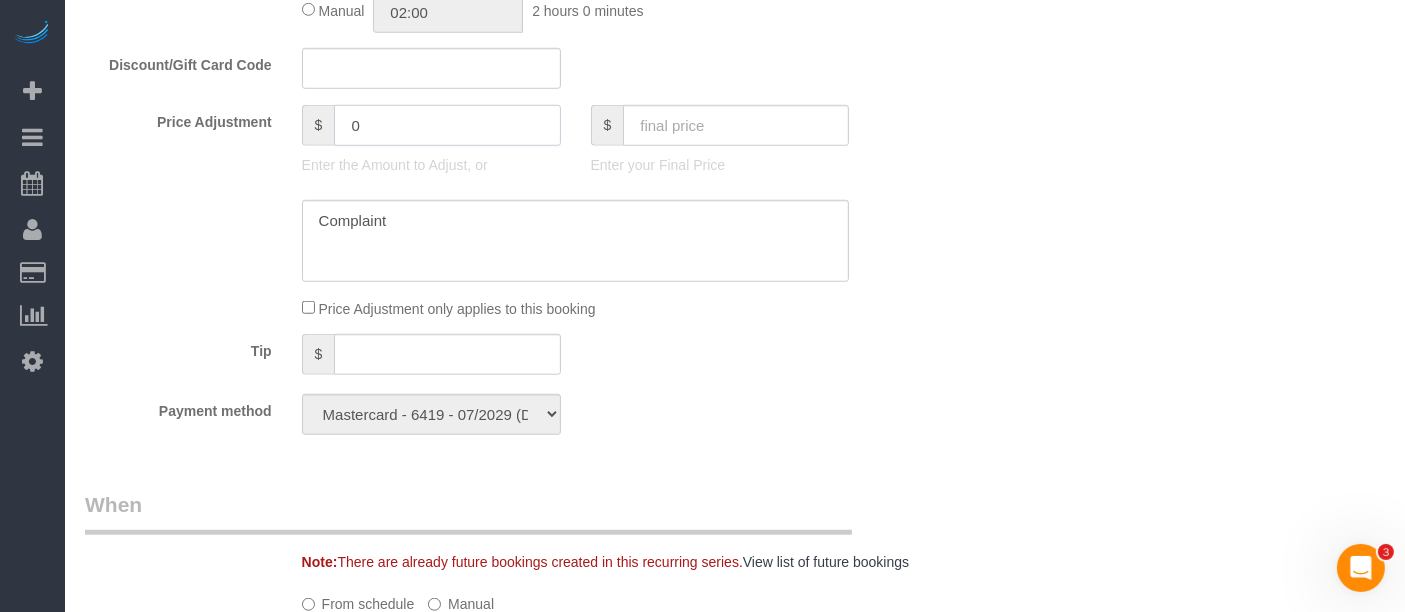 drag, startPoint x: 406, startPoint y: 123, endPoint x: 339, endPoint y: 132, distance: 67.601776 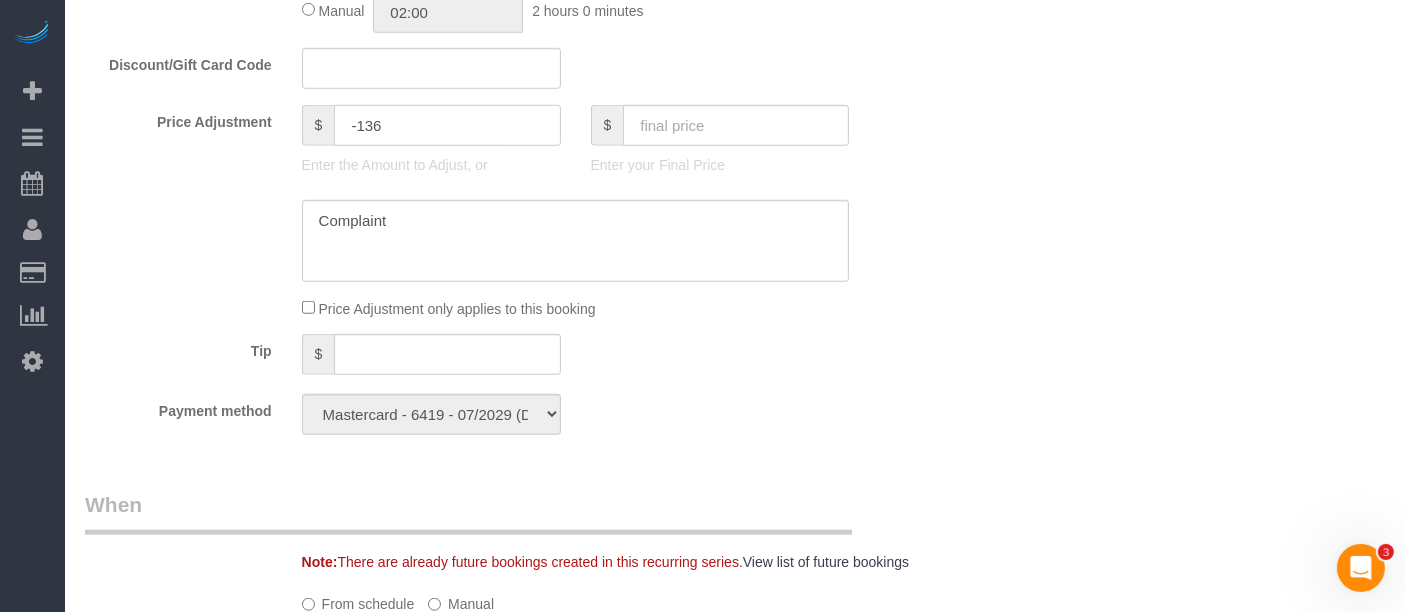 type on "-136" 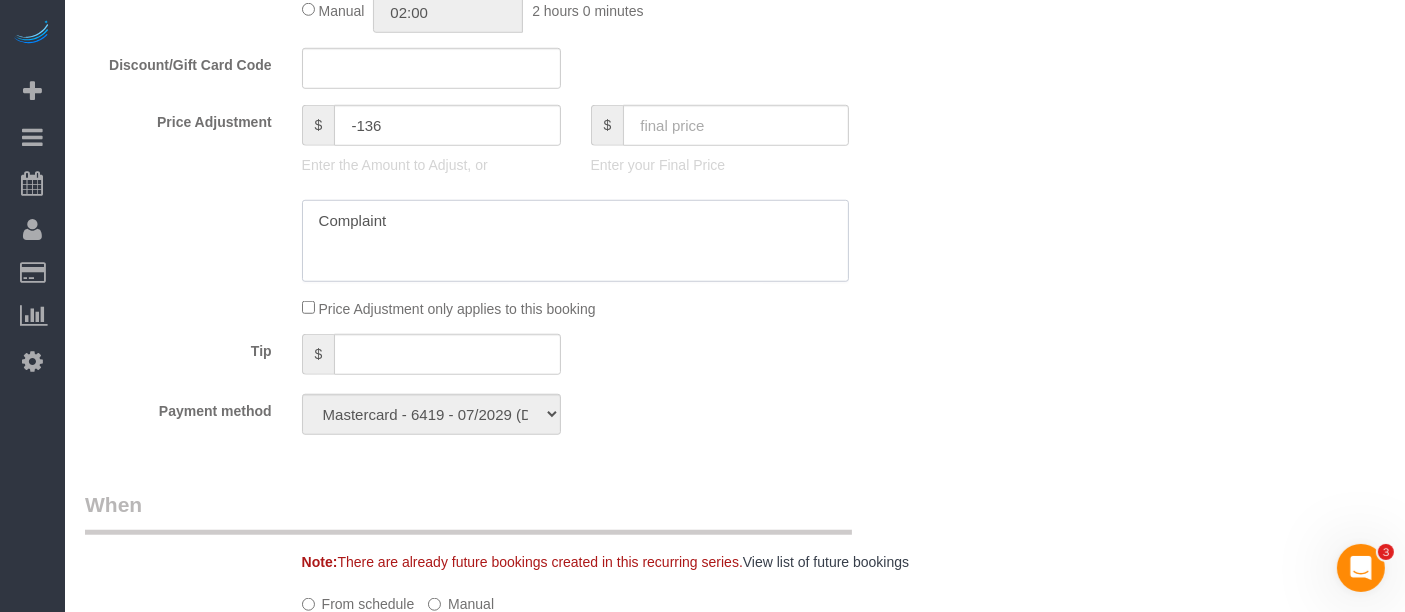 click 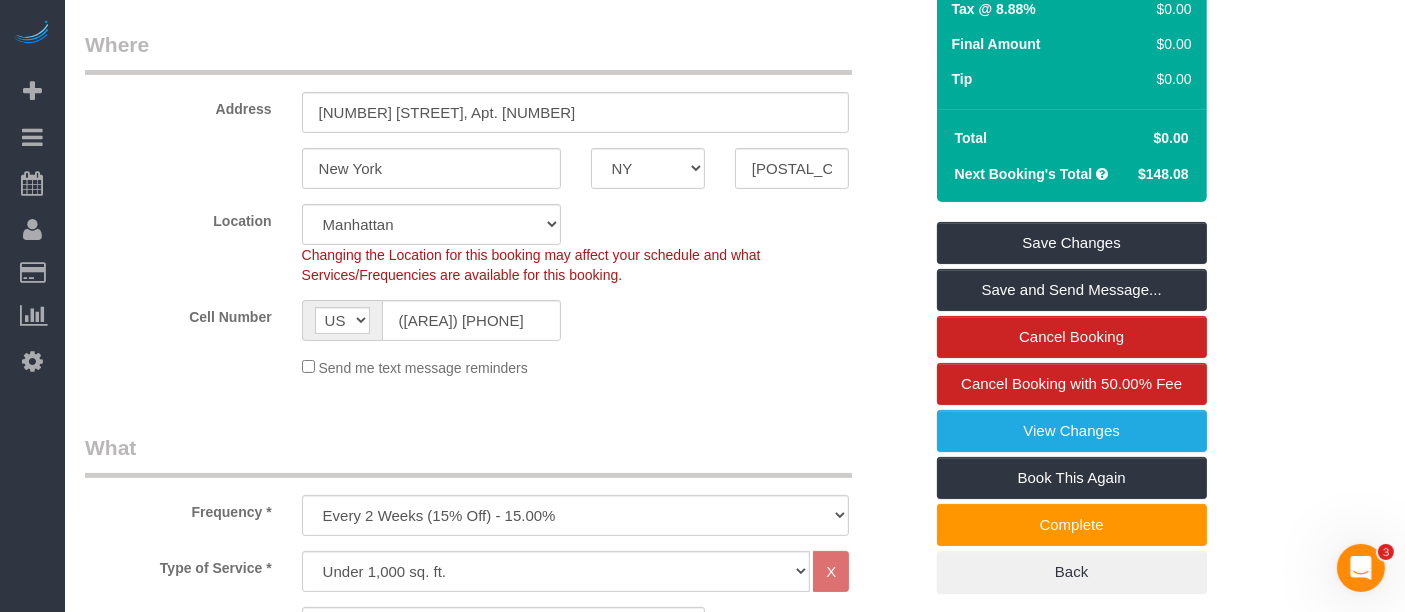 scroll, scrollTop: 222, scrollLeft: 0, axis: vertical 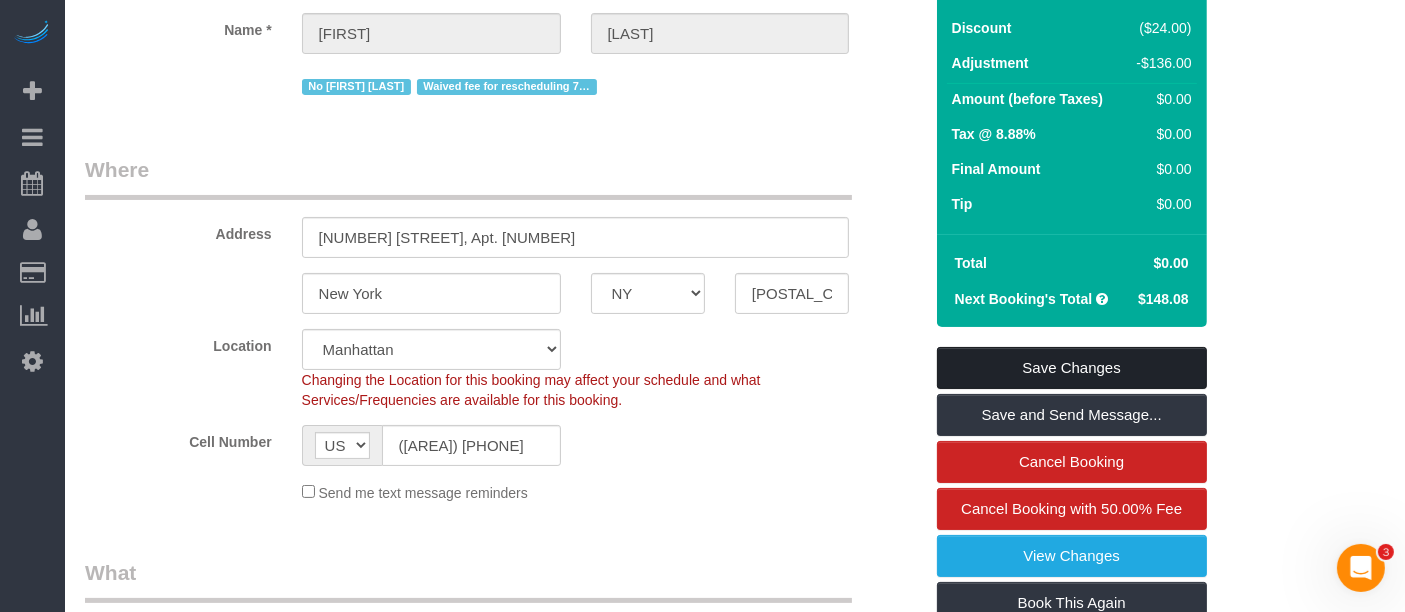 click on "Save Changes" at bounding box center [1072, 368] 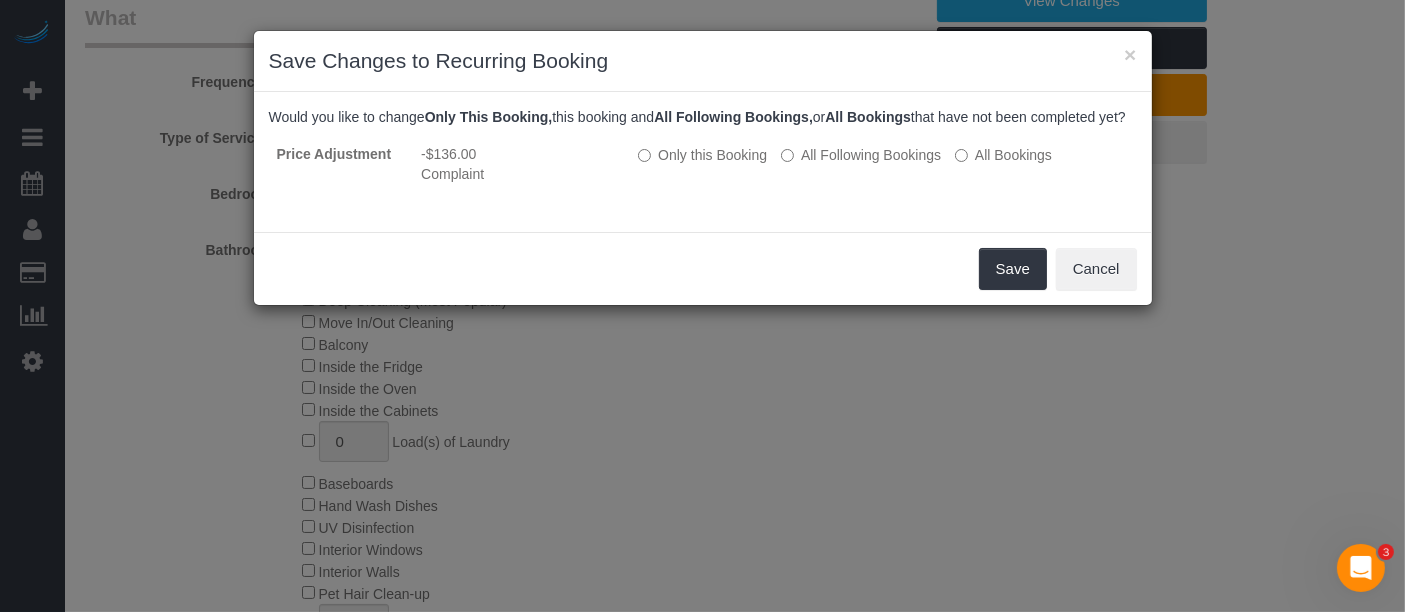 scroll, scrollTop: 222, scrollLeft: 0, axis: vertical 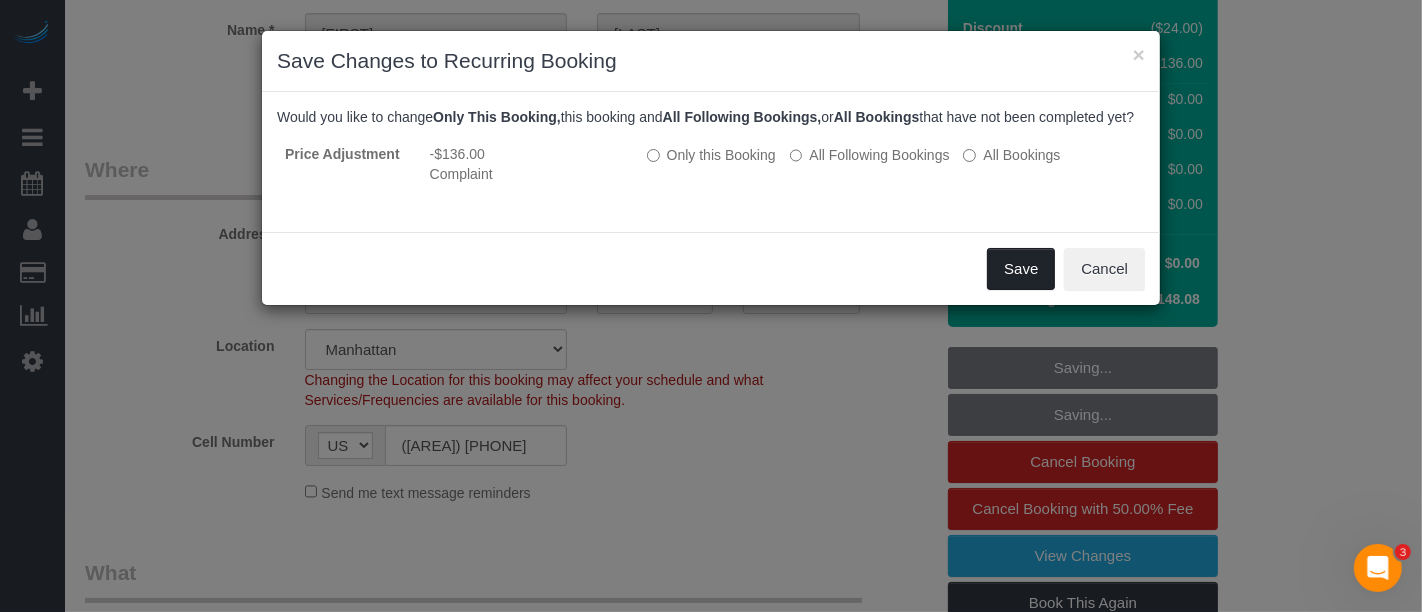 click on "Save" at bounding box center (1021, 269) 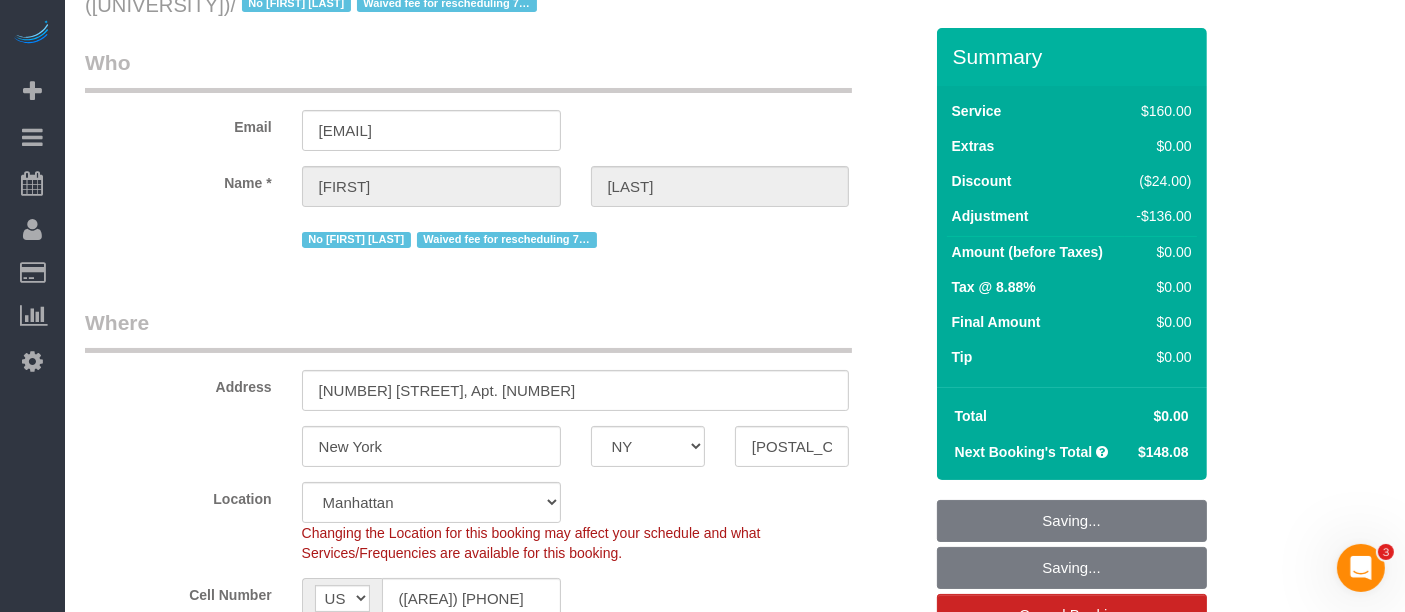 scroll, scrollTop: 0, scrollLeft: 0, axis: both 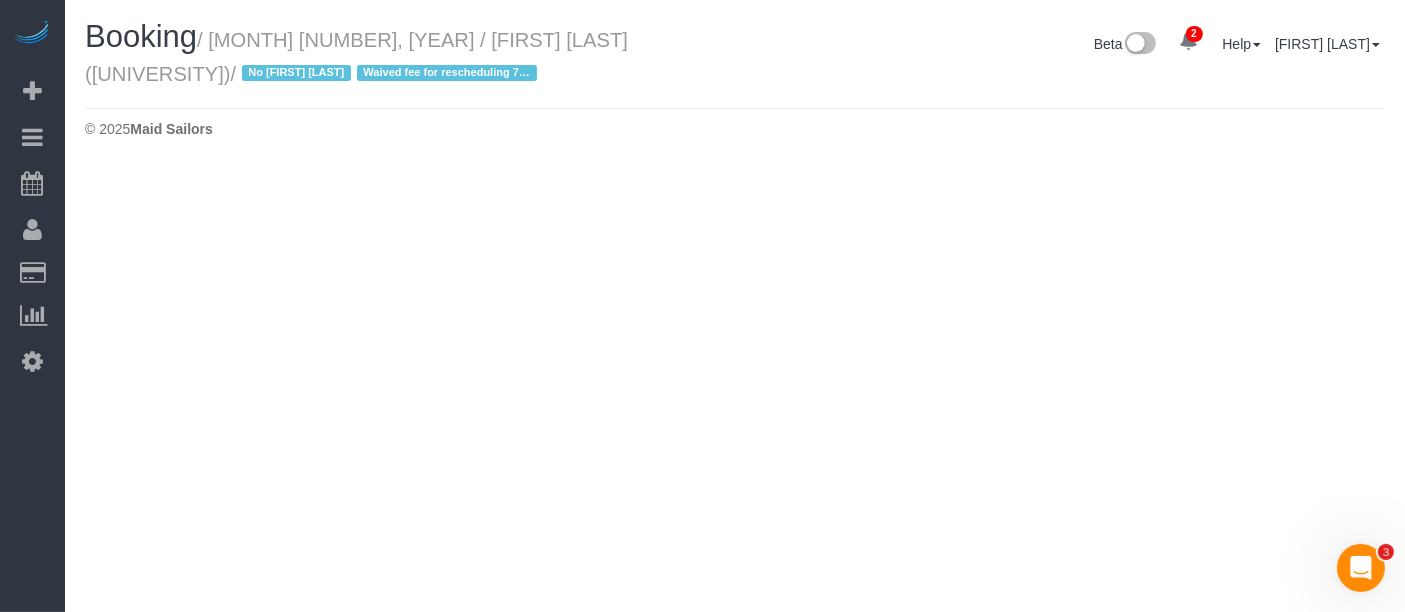 select on "NY" 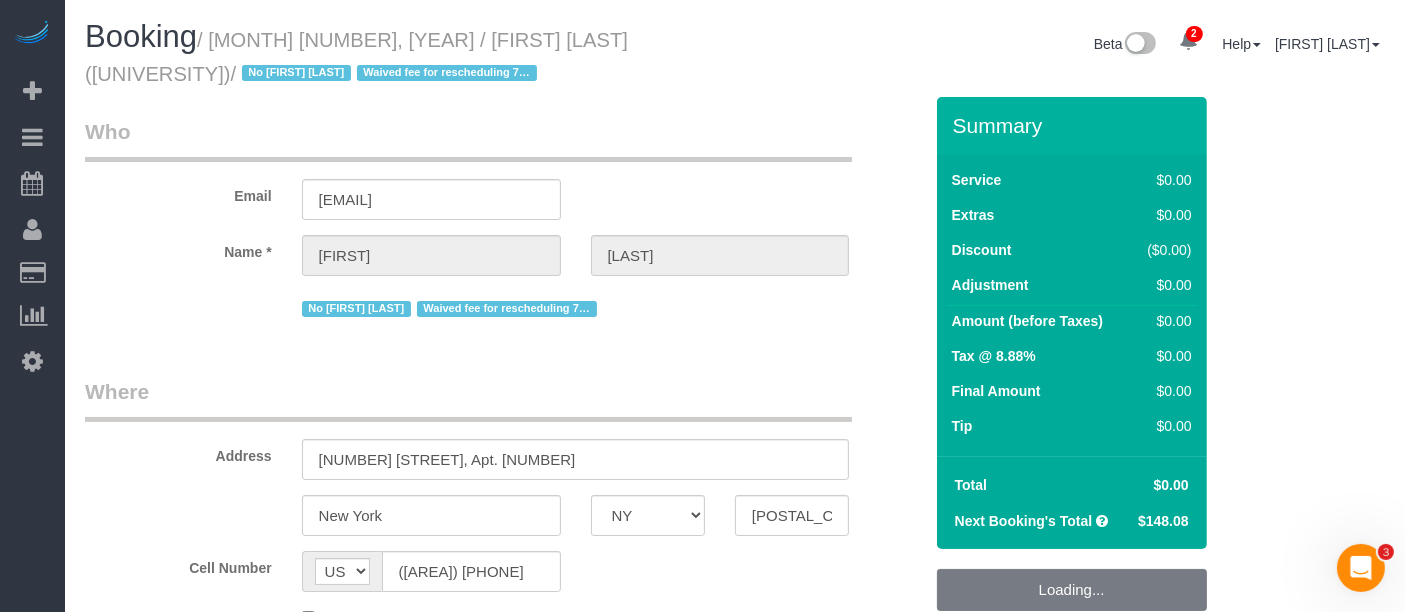 click on "/ August 06, 2025 / 12:00PM / Arnav Sood (Carnegie Mellon University)
/
No Luis Maneiro
Waived fee for rescheduling 7/23/25" at bounding box center [356, 57] 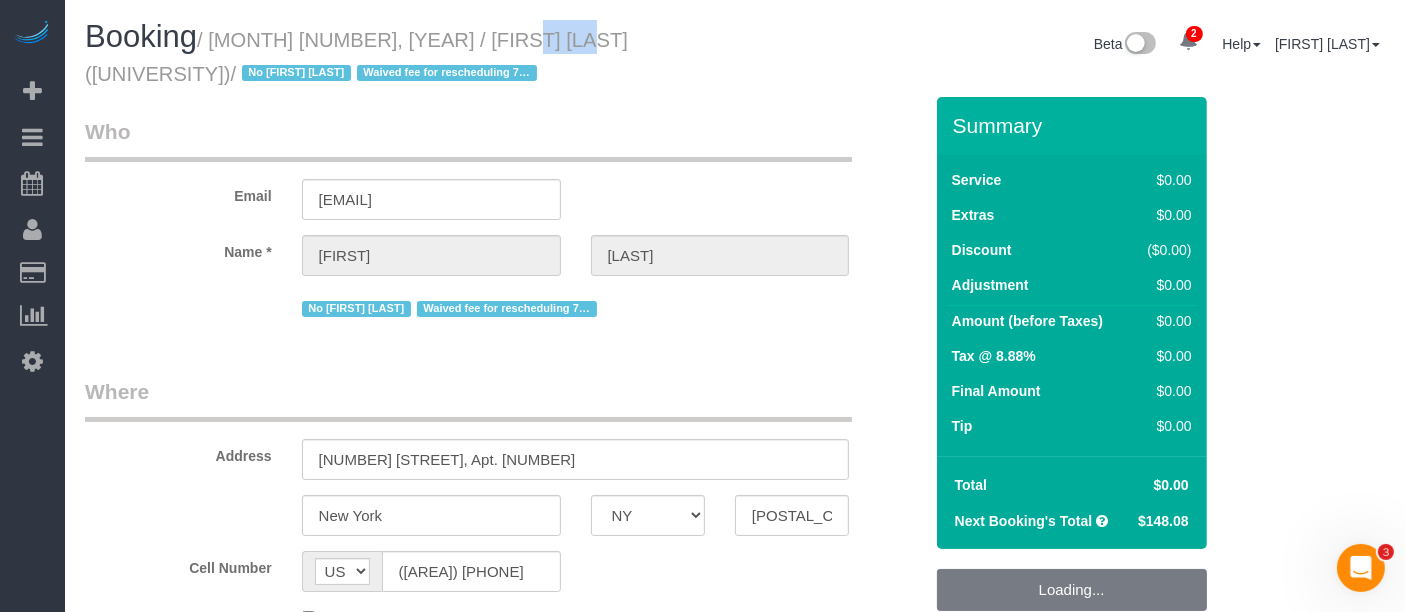 select on "object:2331" 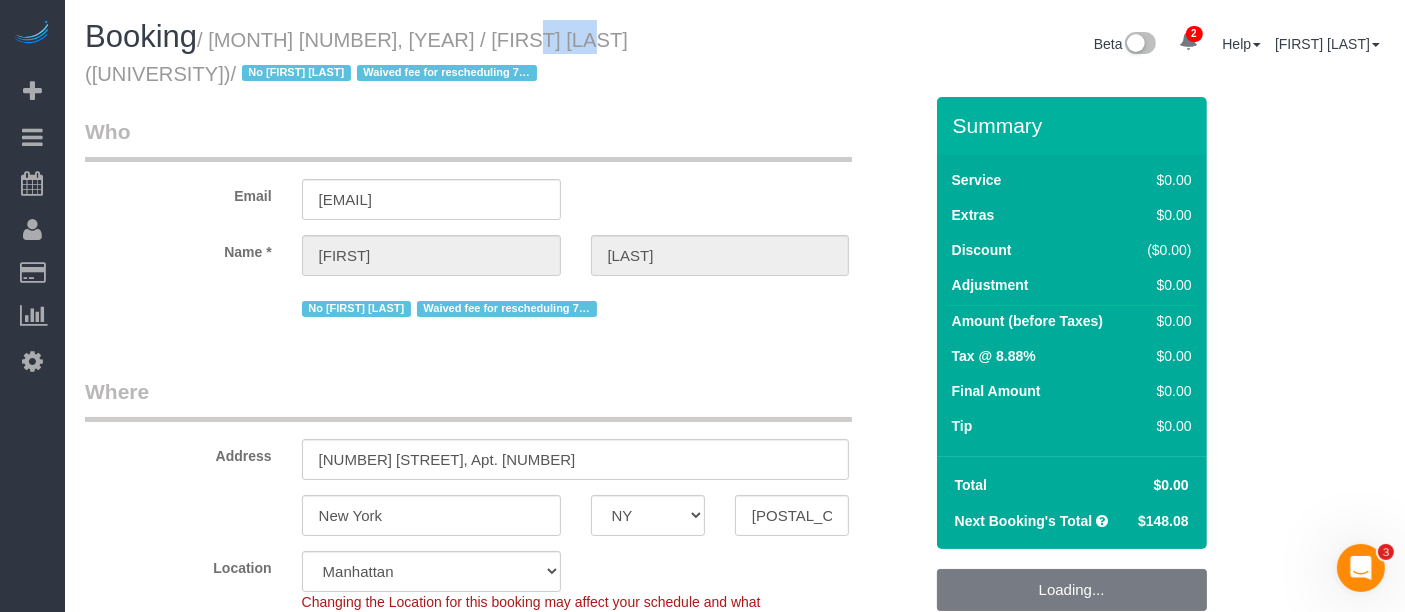 select on "string:stripe-pm_1RsQns4VGloSiKo7Q7P33hgE" 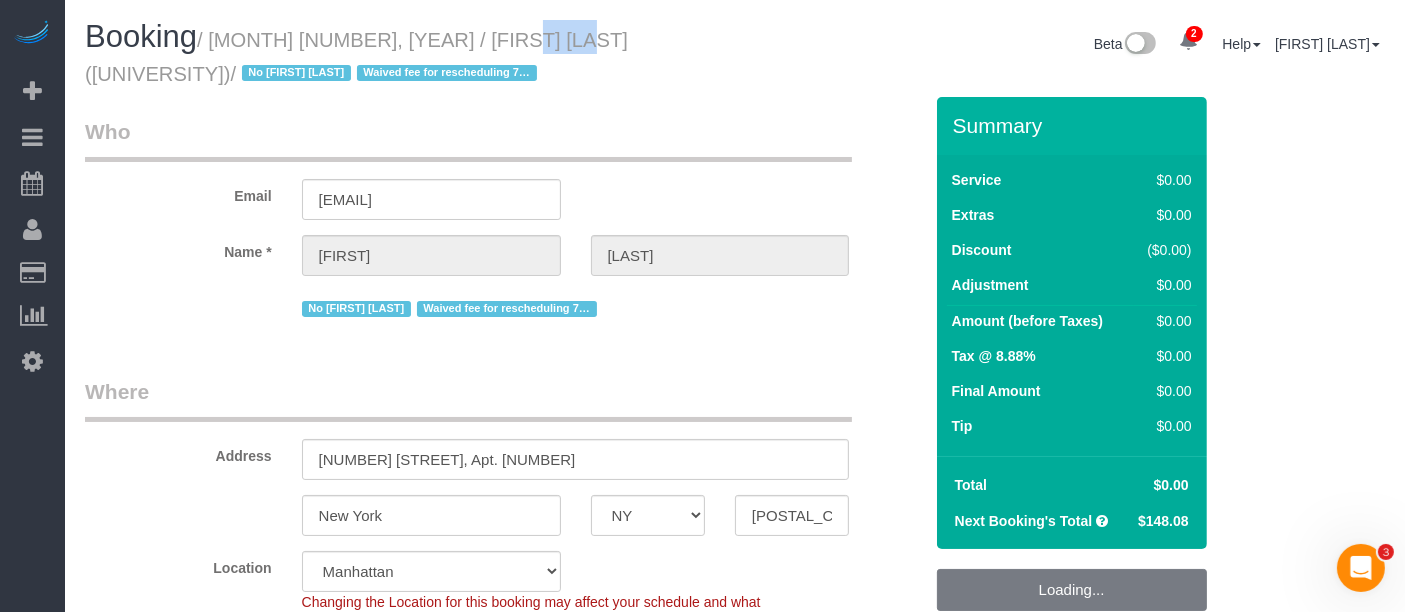 select on "1" 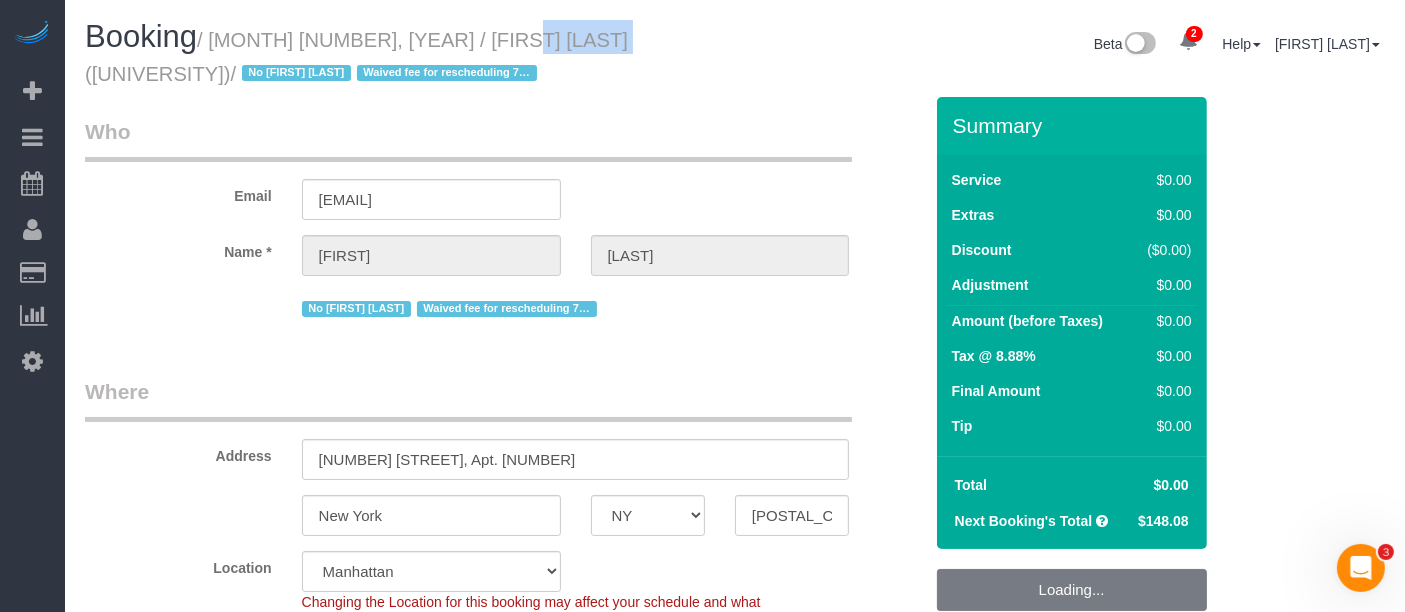 drag, startPoint x: 557, startPoint y: 41, endPoint x: 573, endPoint y: 118, distance: 78.64477 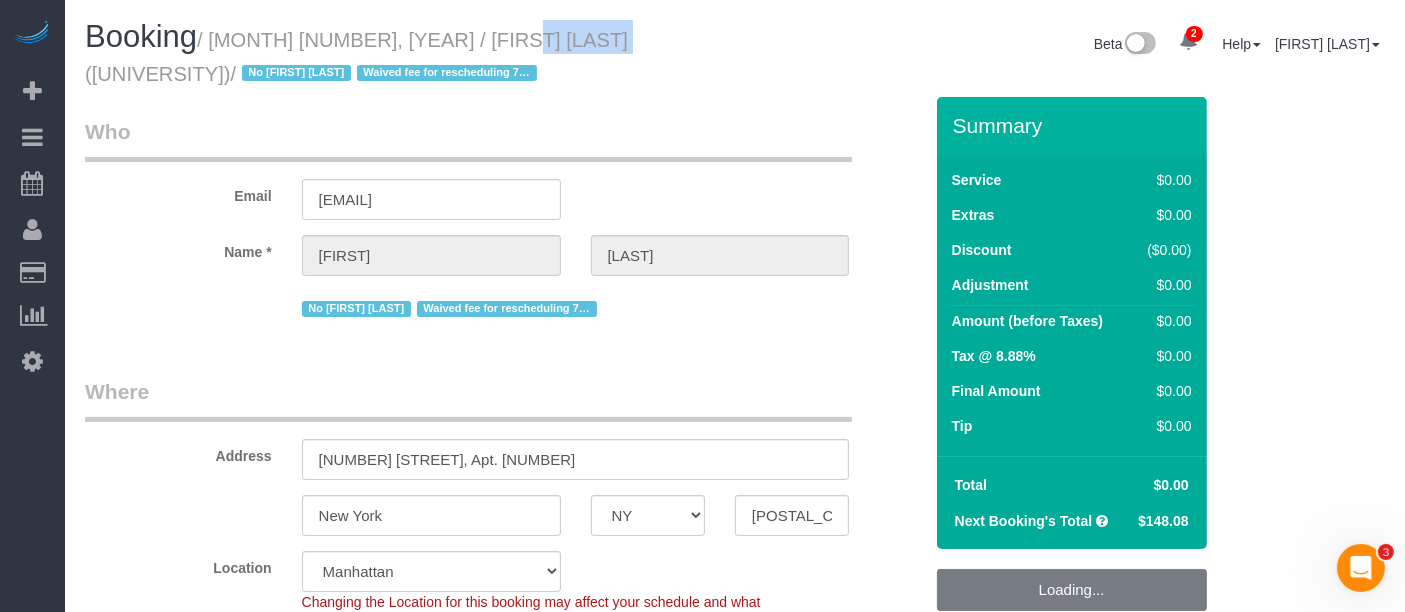 copy on "Arnav Sood" 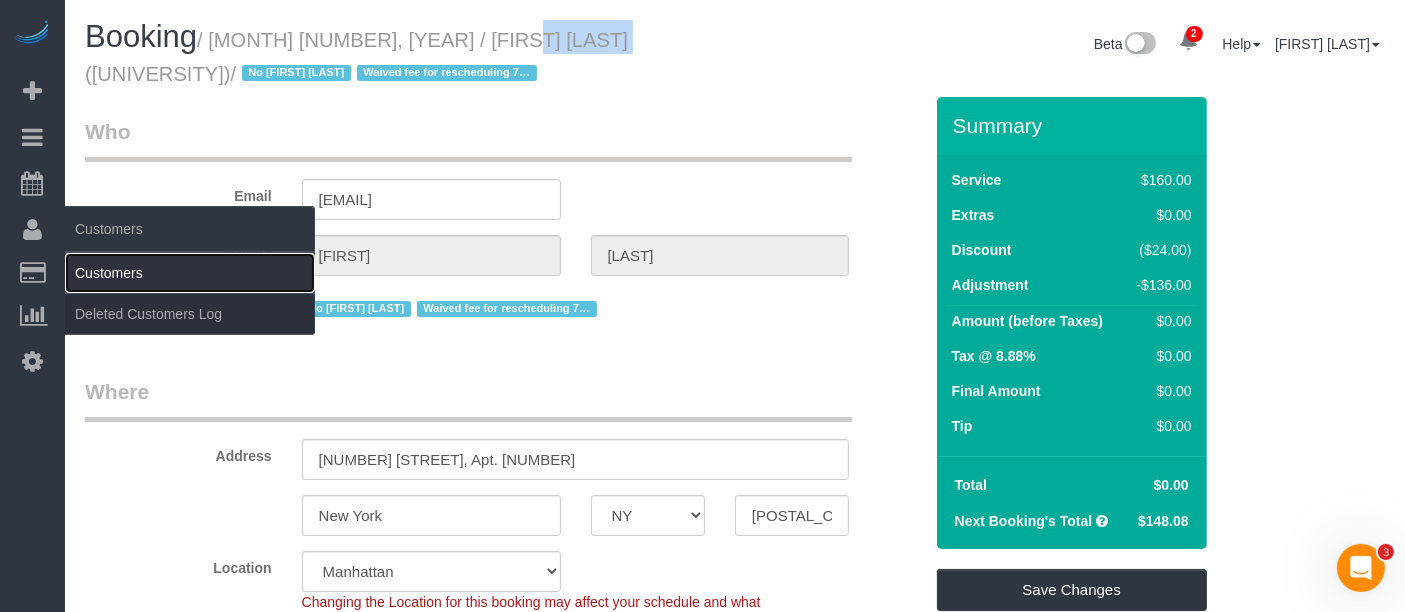 click on "Customers" at bounding box center [190, 273] 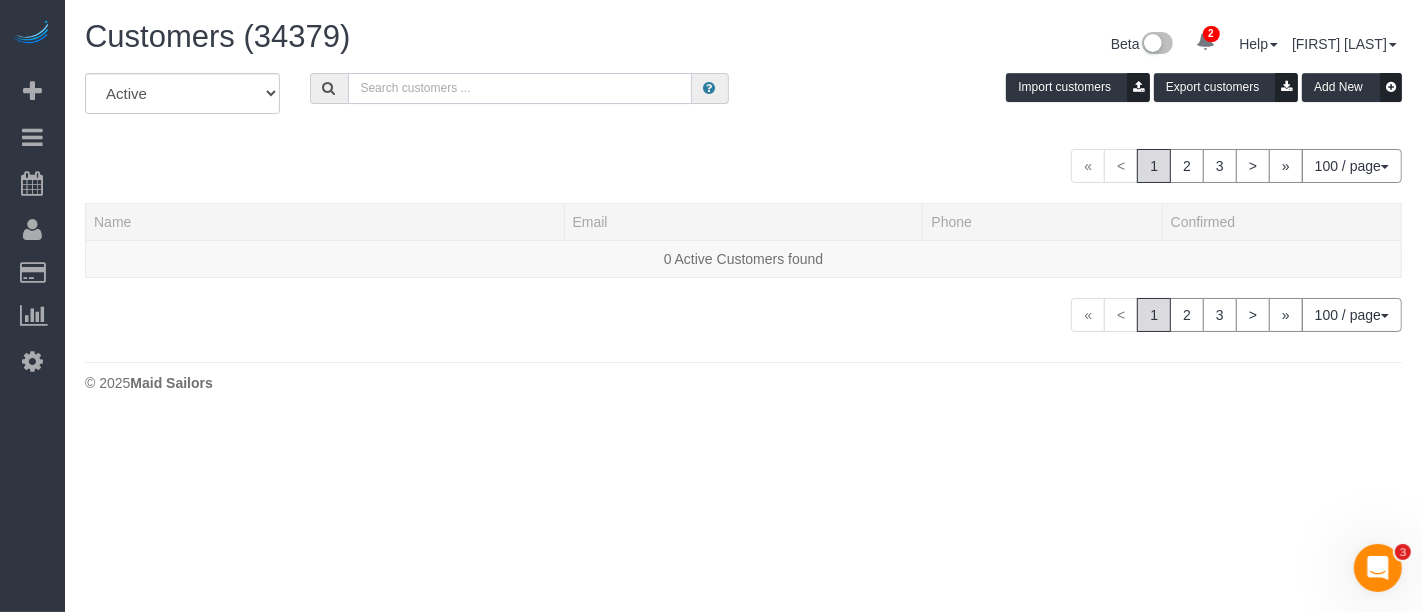 click at bounding box center (520, 88) 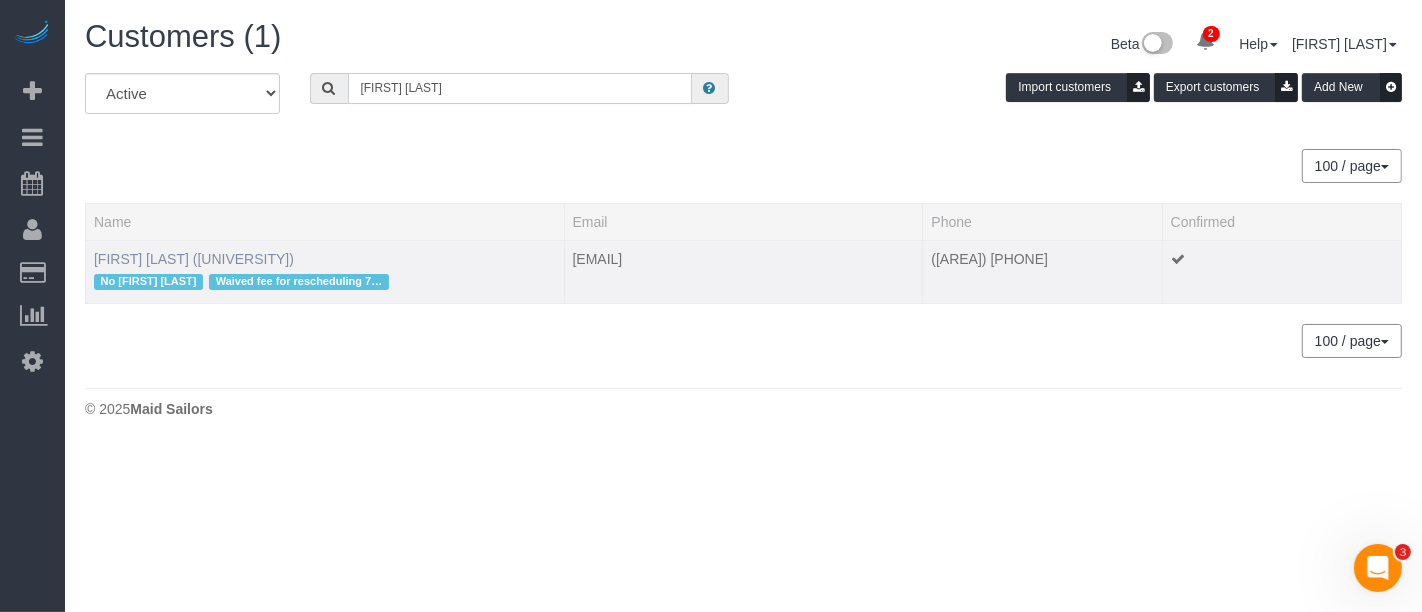 type on "Arnav Sood" 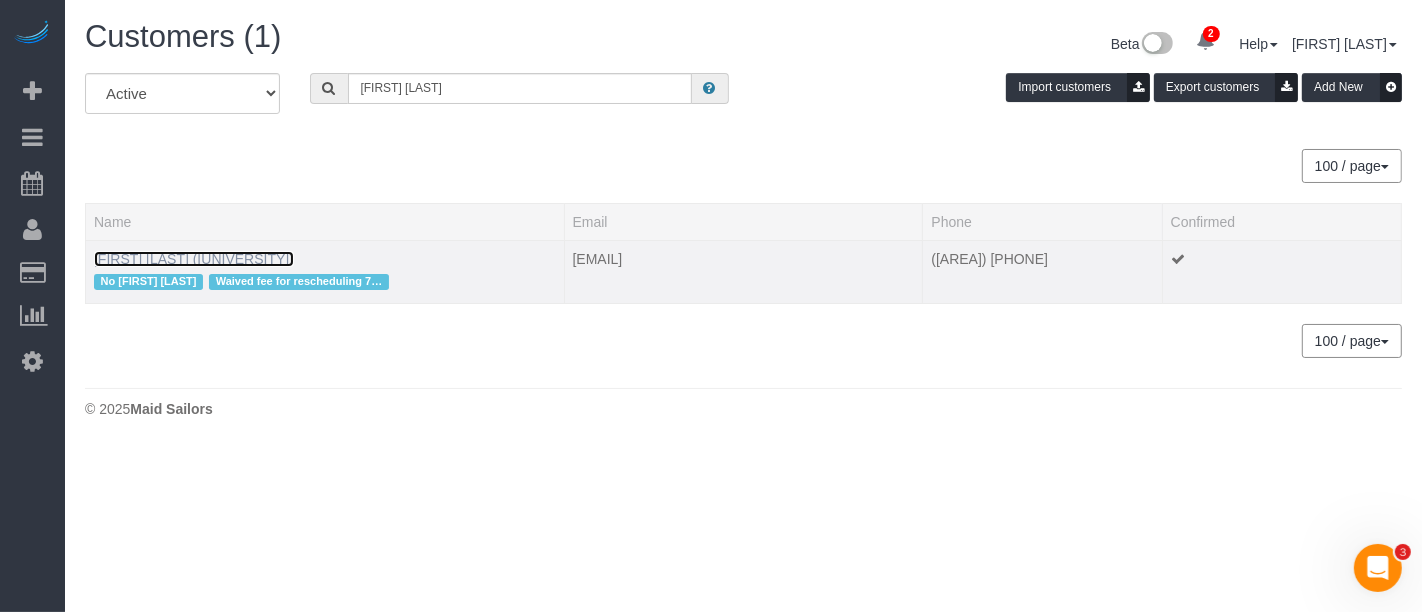 click on "Arnav Sood (Carnegie Mellon University)" at bounding box center [194, 259] 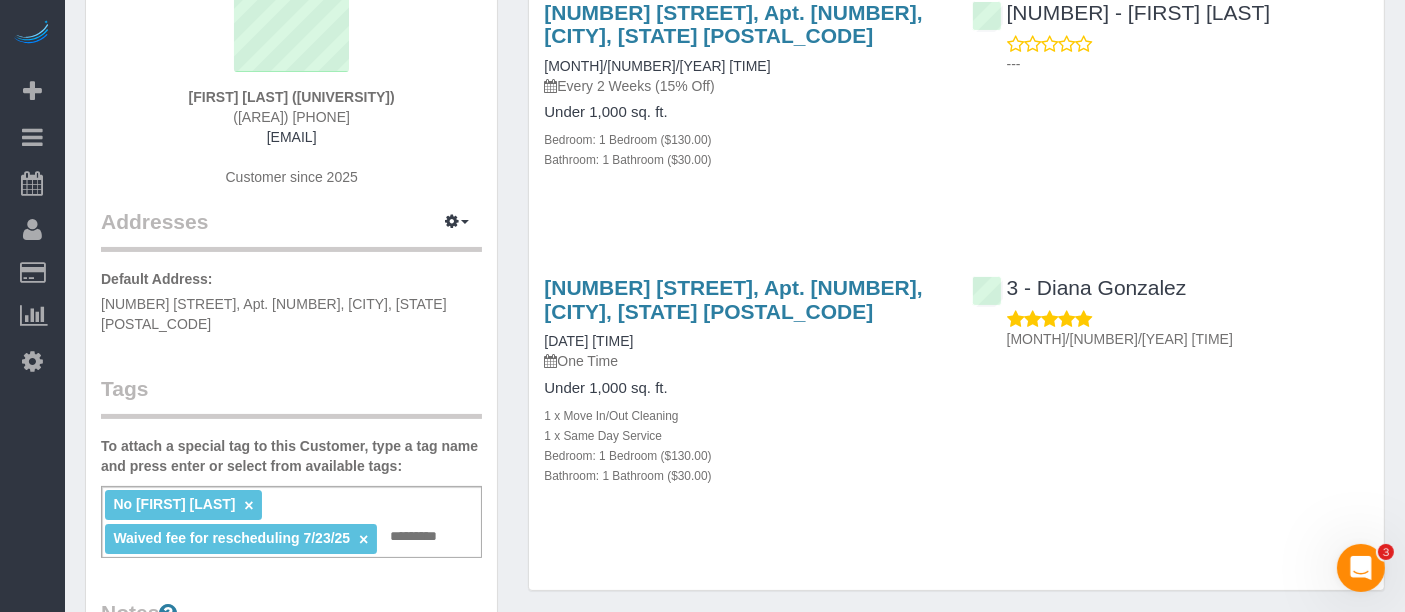 scroll, scrollTop: 0, scrollLeft: 0, axis: both 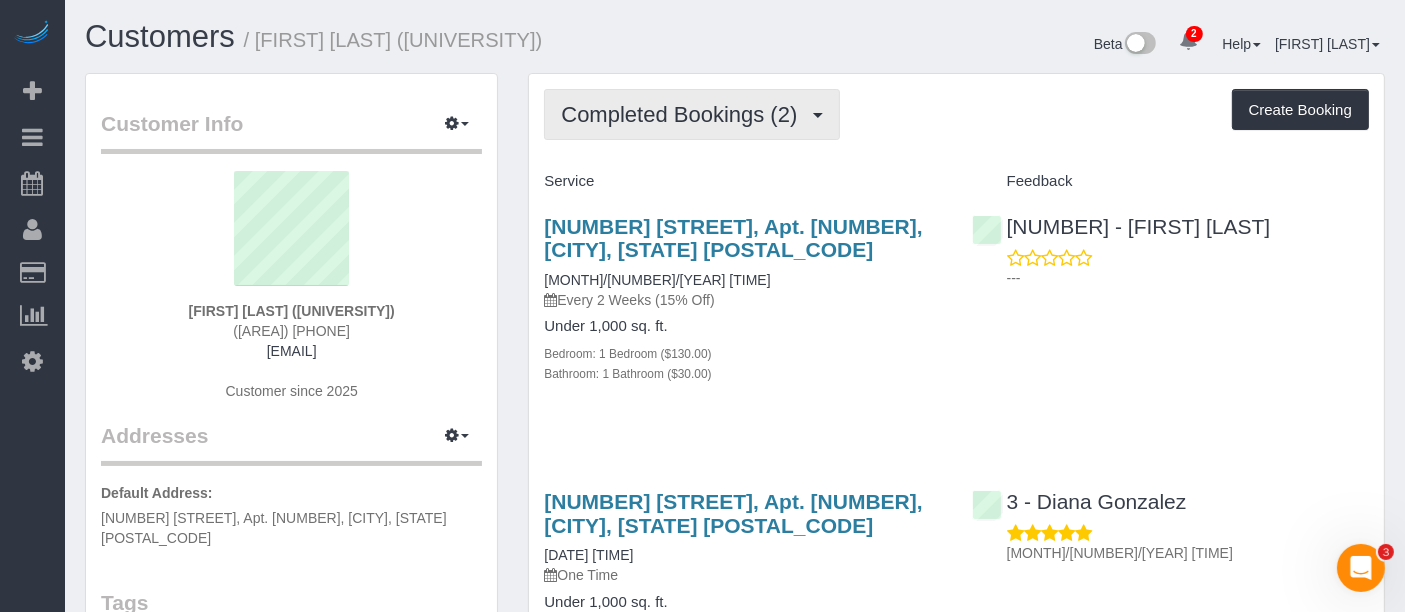 click on "Completed Bookings (2)" at bounding box center (684, 114) 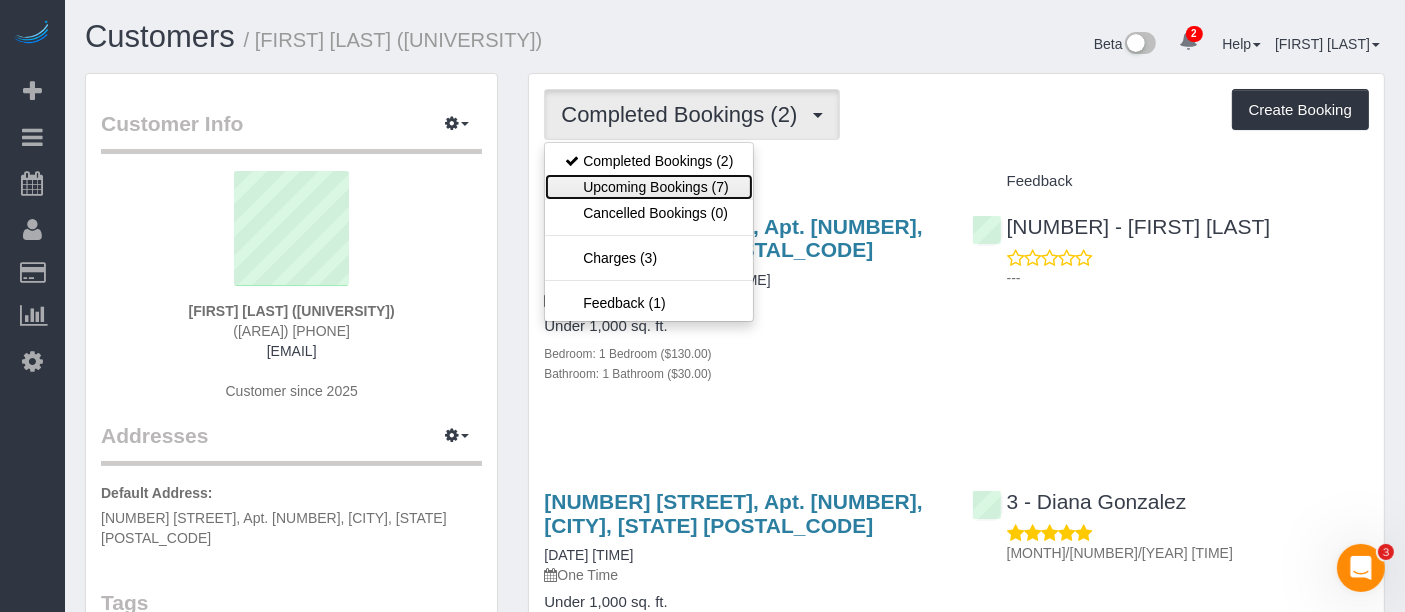 click on "Upcoming Bookings (7)" at bounding box center [649, 187] 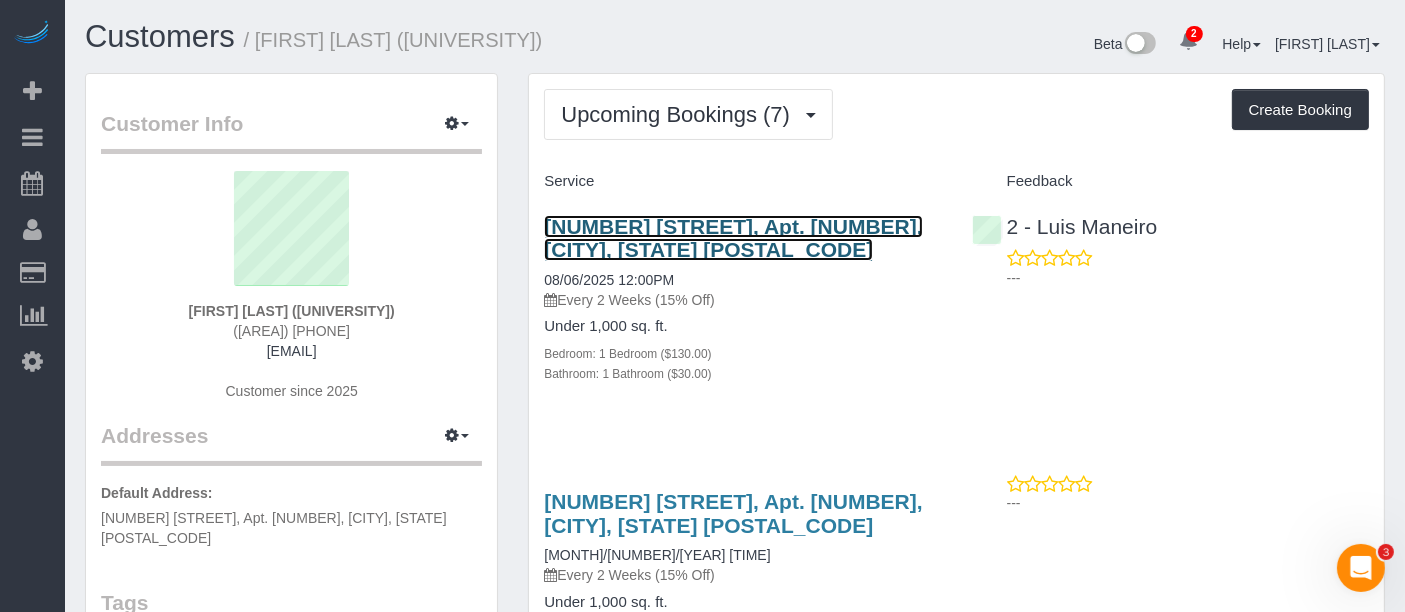 click on "252 West 132nd Street, Apt. 6, New York, NY 10027" at bounding box center [733, 238] 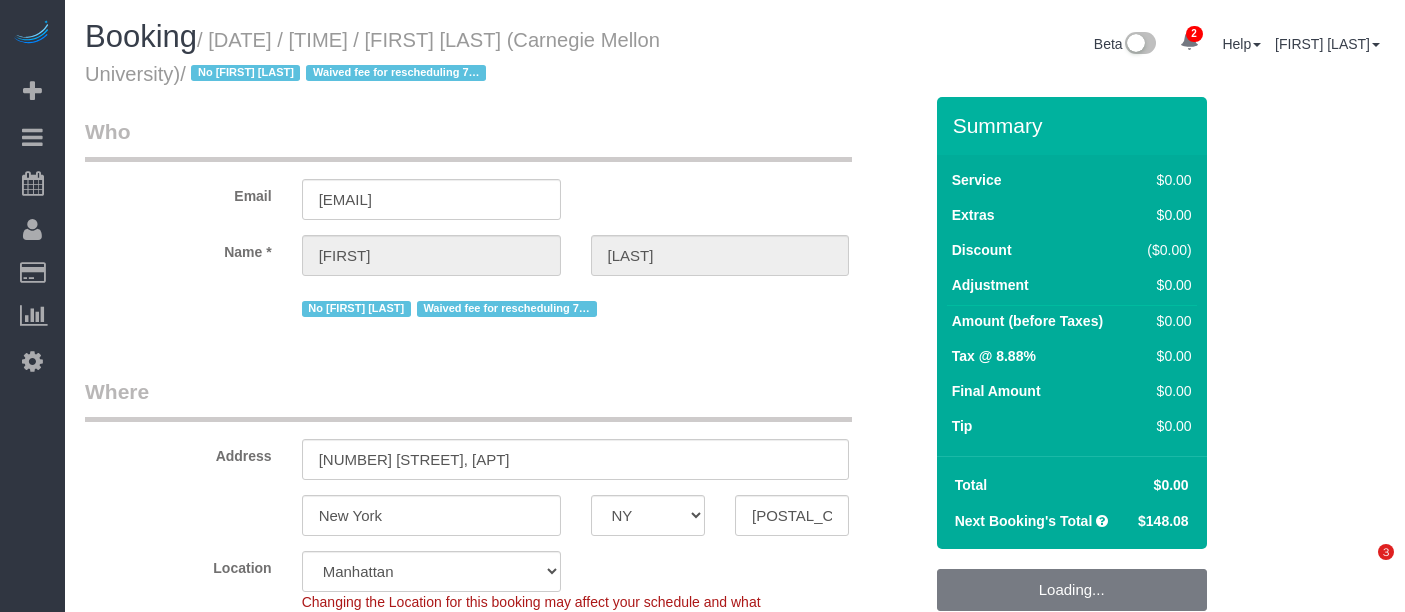 select on "NY" 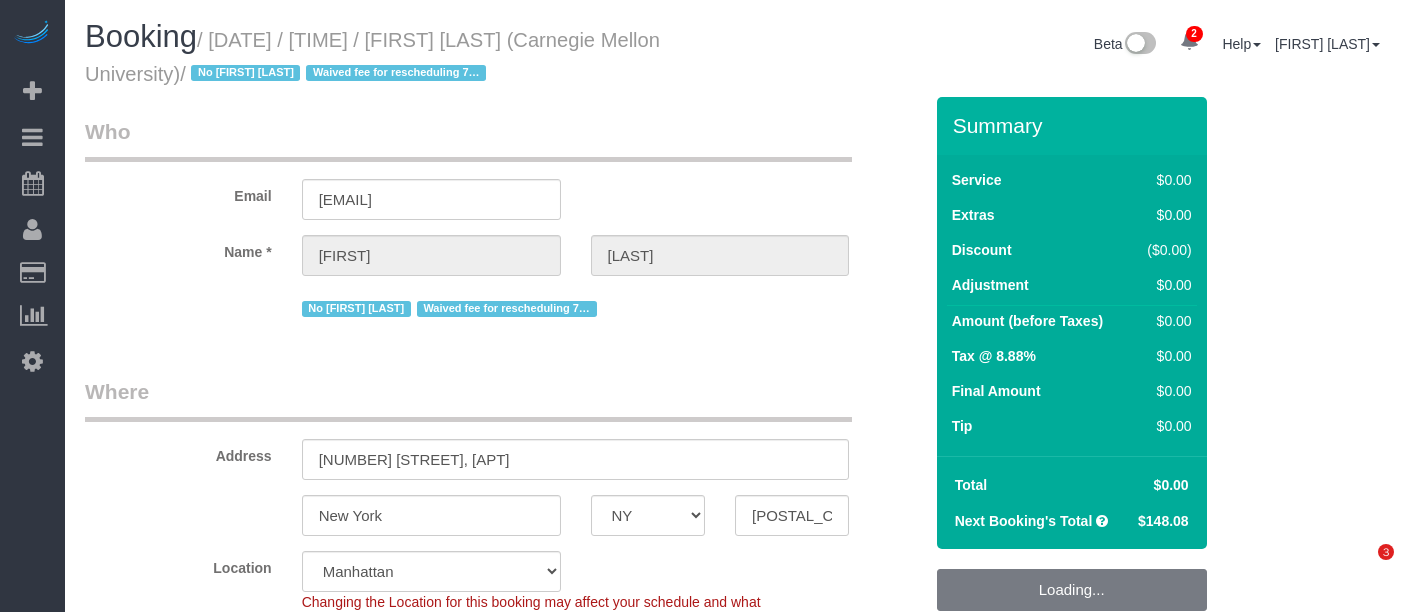 scroll, scrollTop: 0, scrollLeft: 0, axis: both 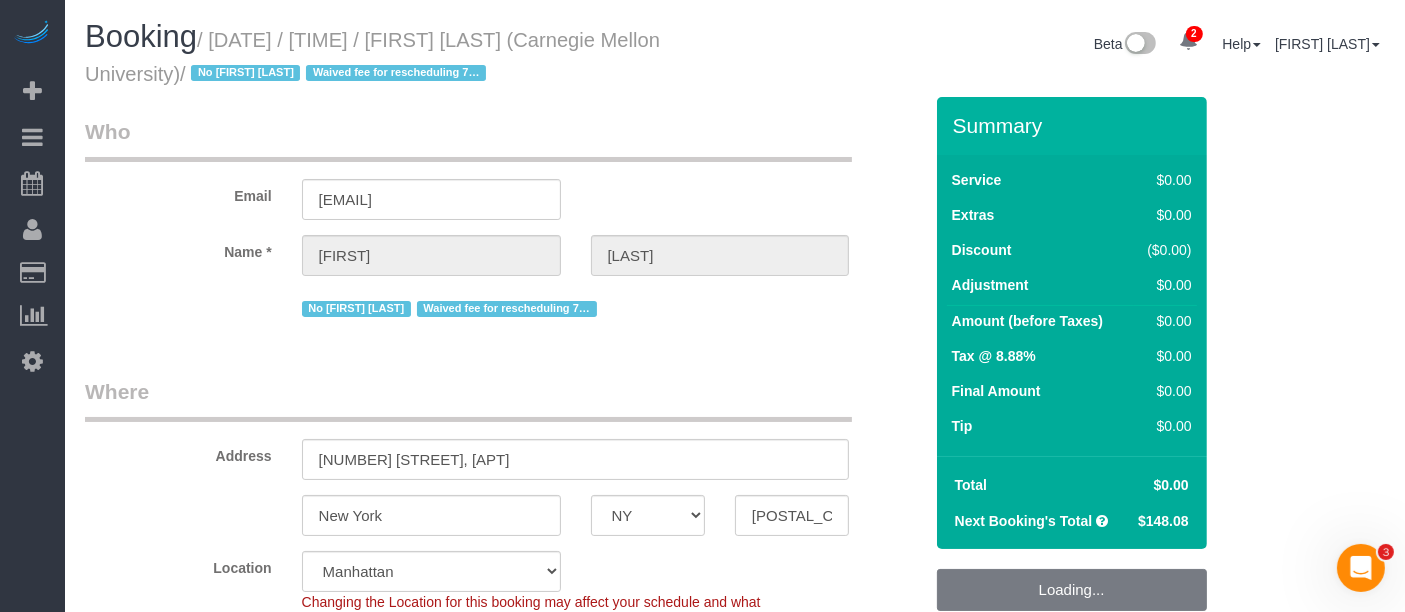 select on "string:stripe-pm_1RsQns4VGloSiKo7Q7P33hgE" 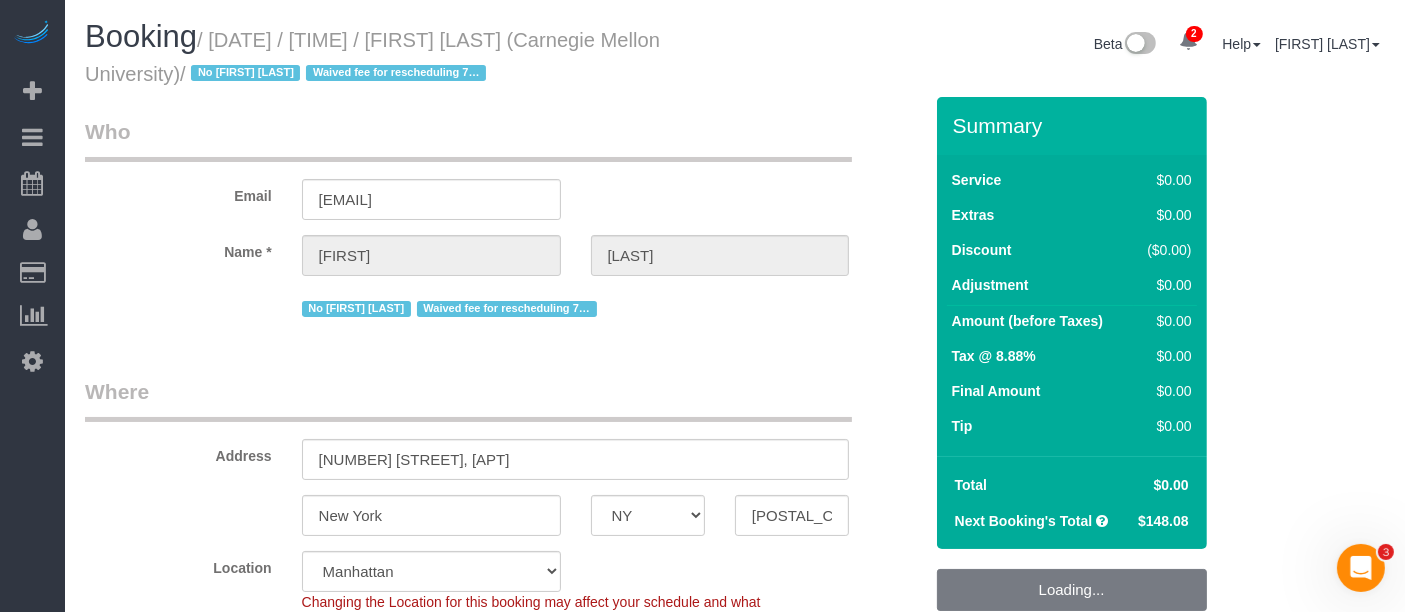 select on "object:907" 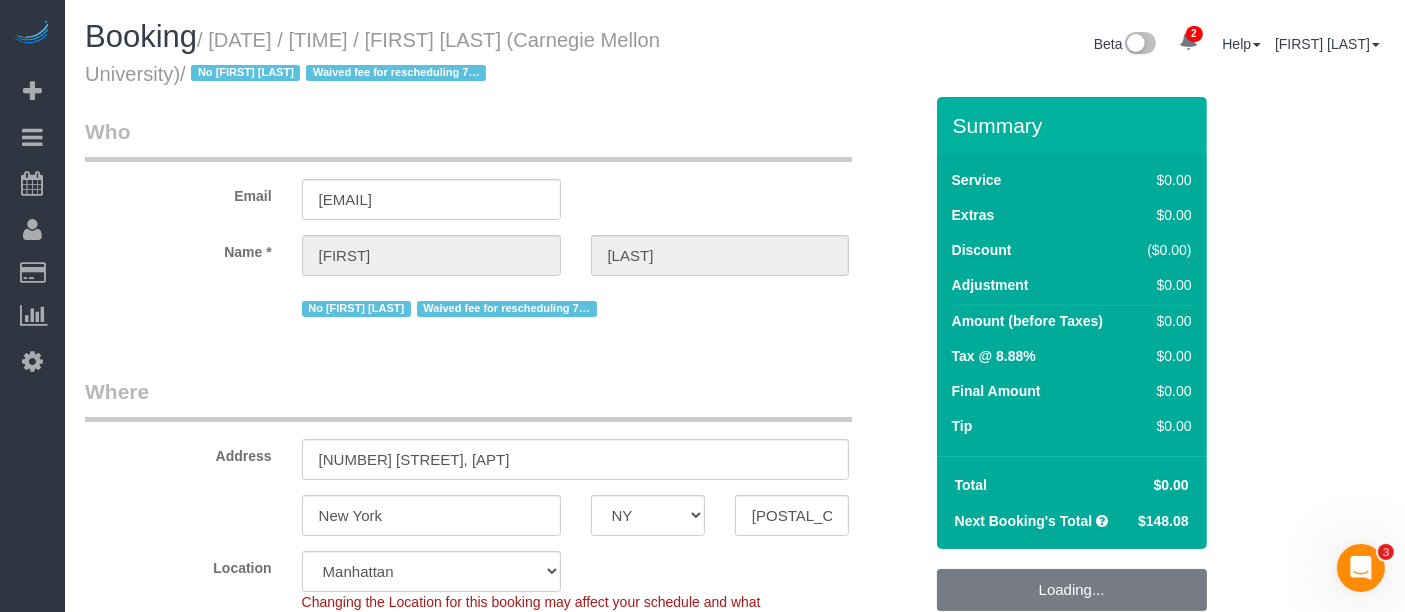 select on "1" 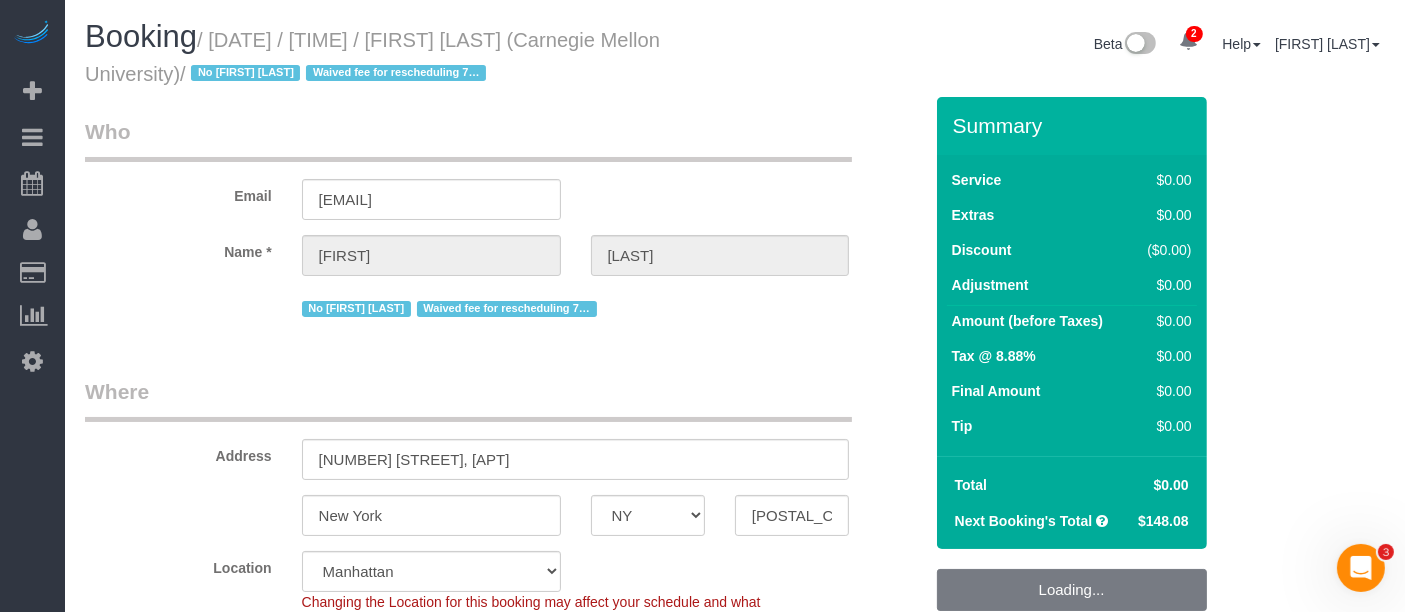 select on "spot1" 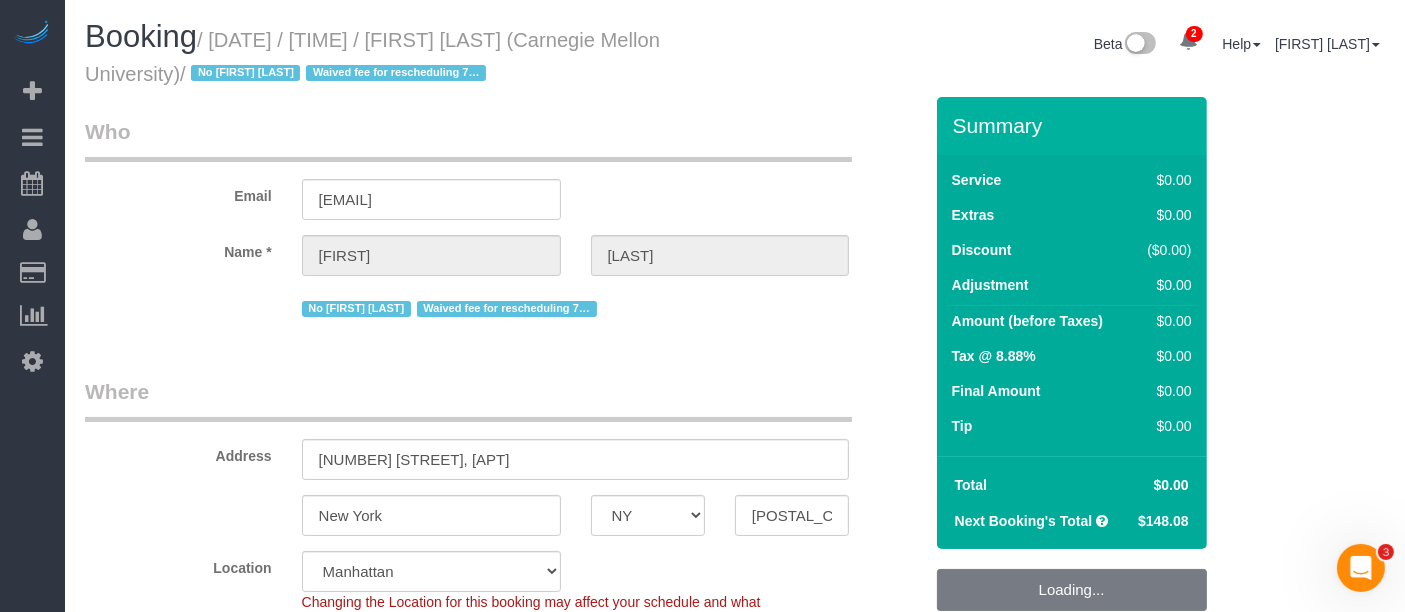 select on "1" 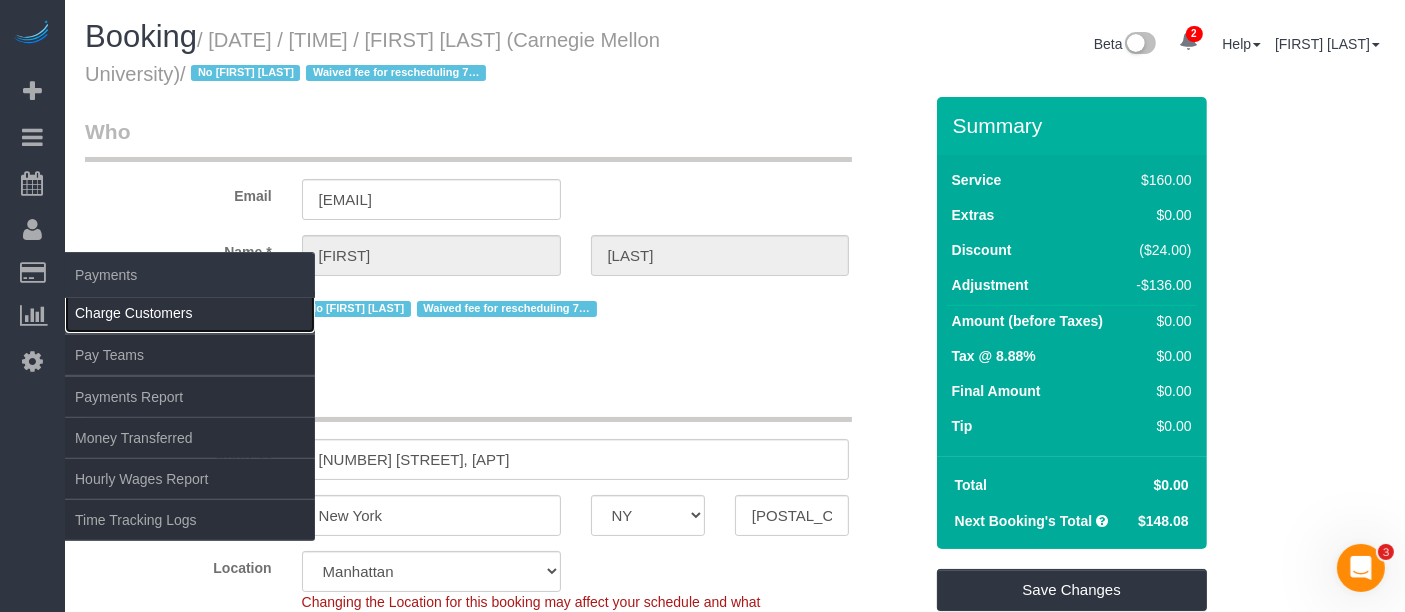 click on "Charge Customers" at bounding box center (190, 313) 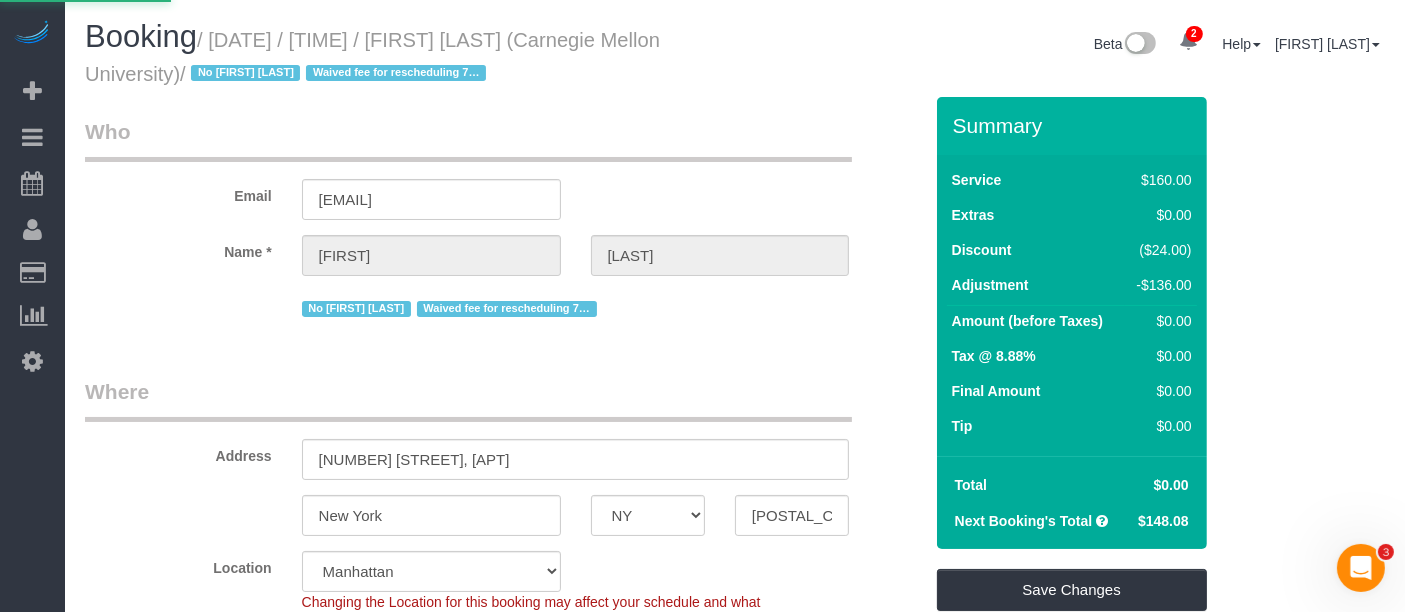 select 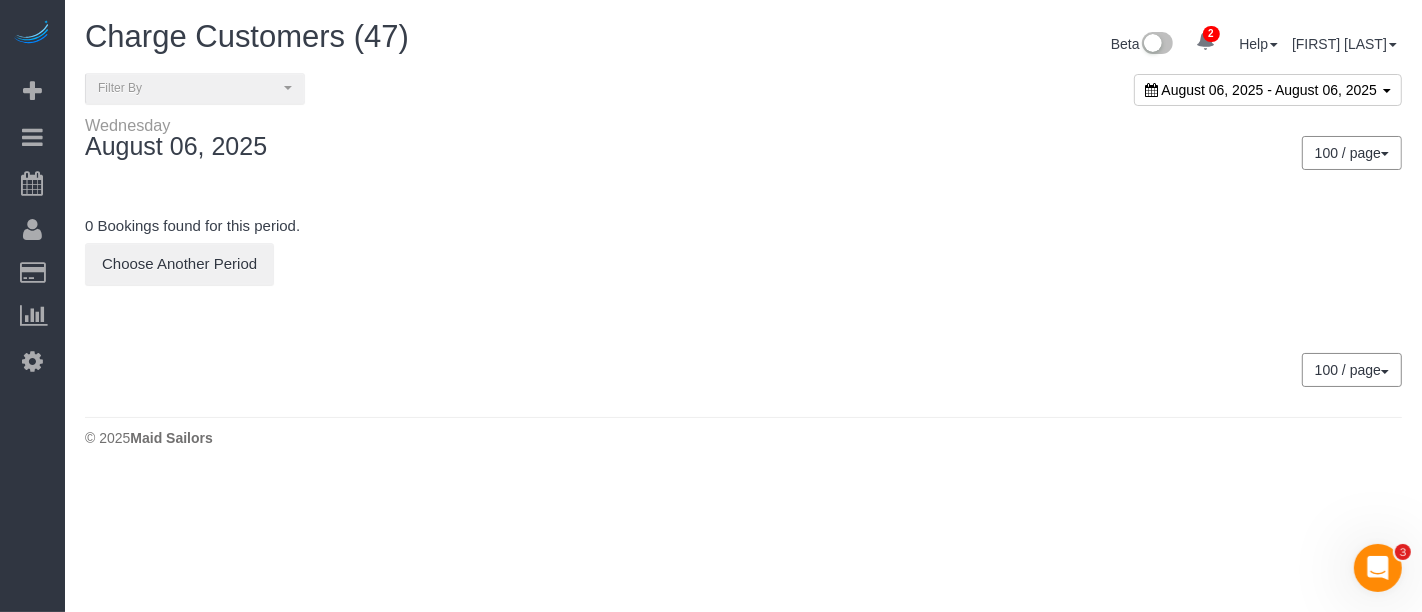 click on "August 06, 2025 - August 06, 2025" at bounding box center (1269, 90) 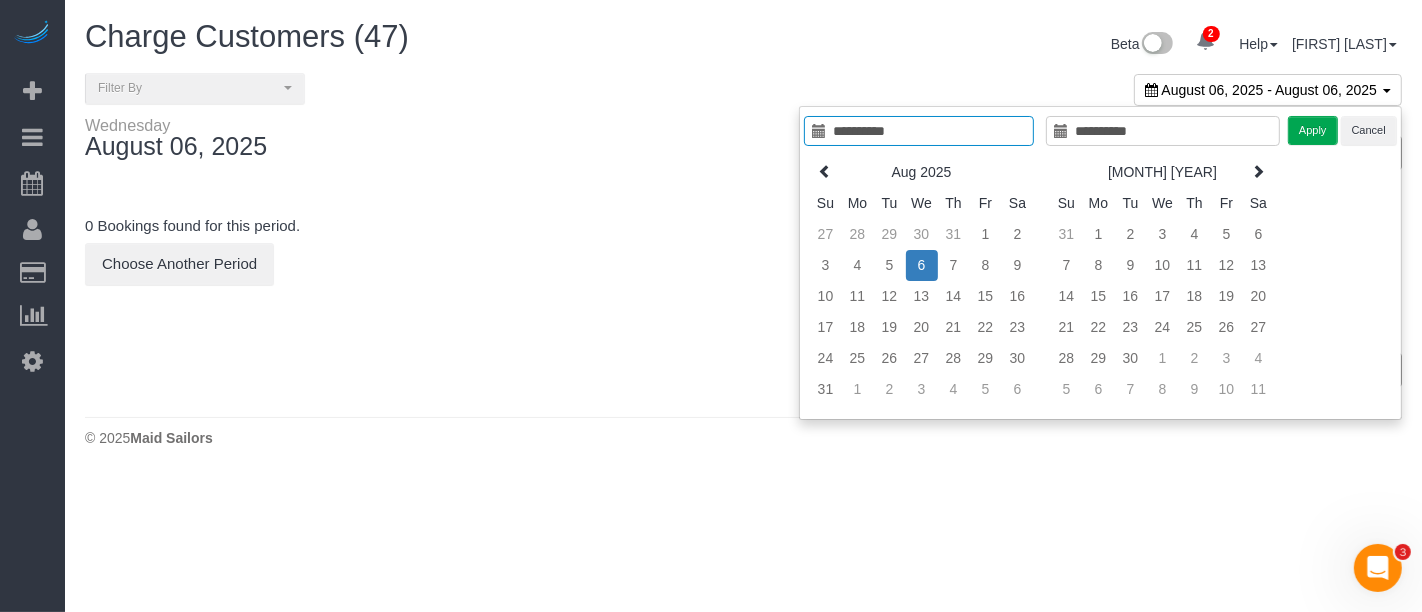 click on "Wednesday
August 06, 2025" at bounding box center [407, 142] 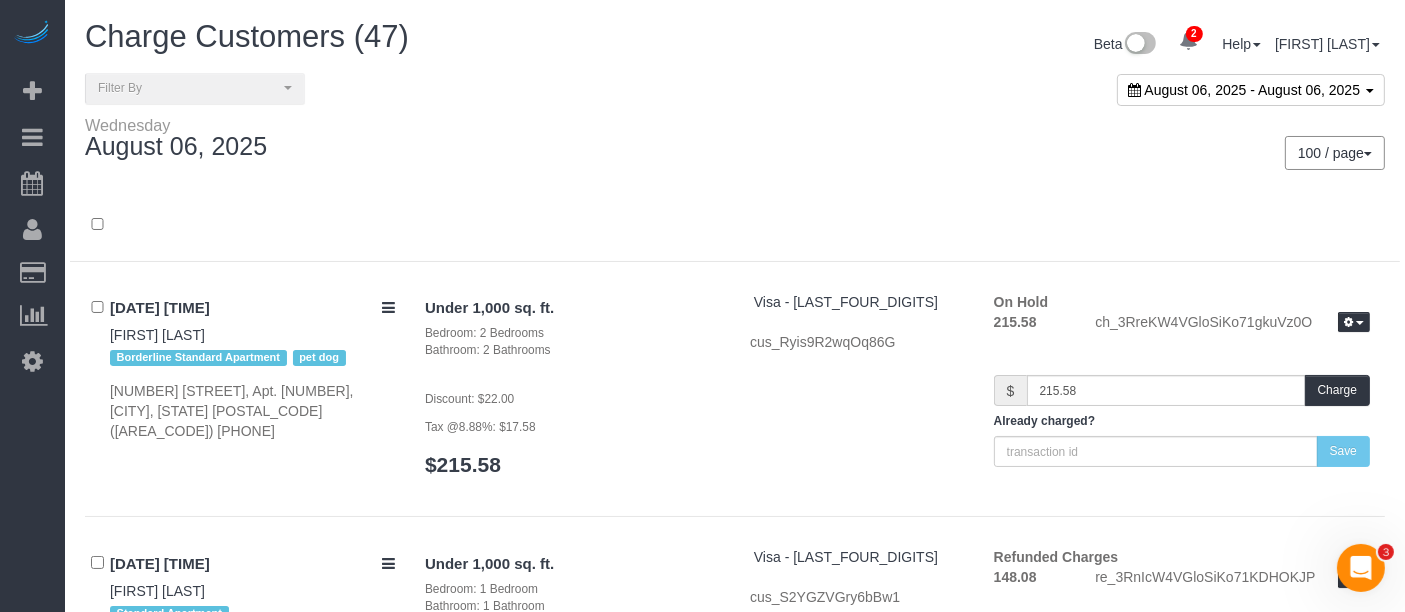 click on "Wednesday
August 06, 2025" at bounding box center [402, 142] 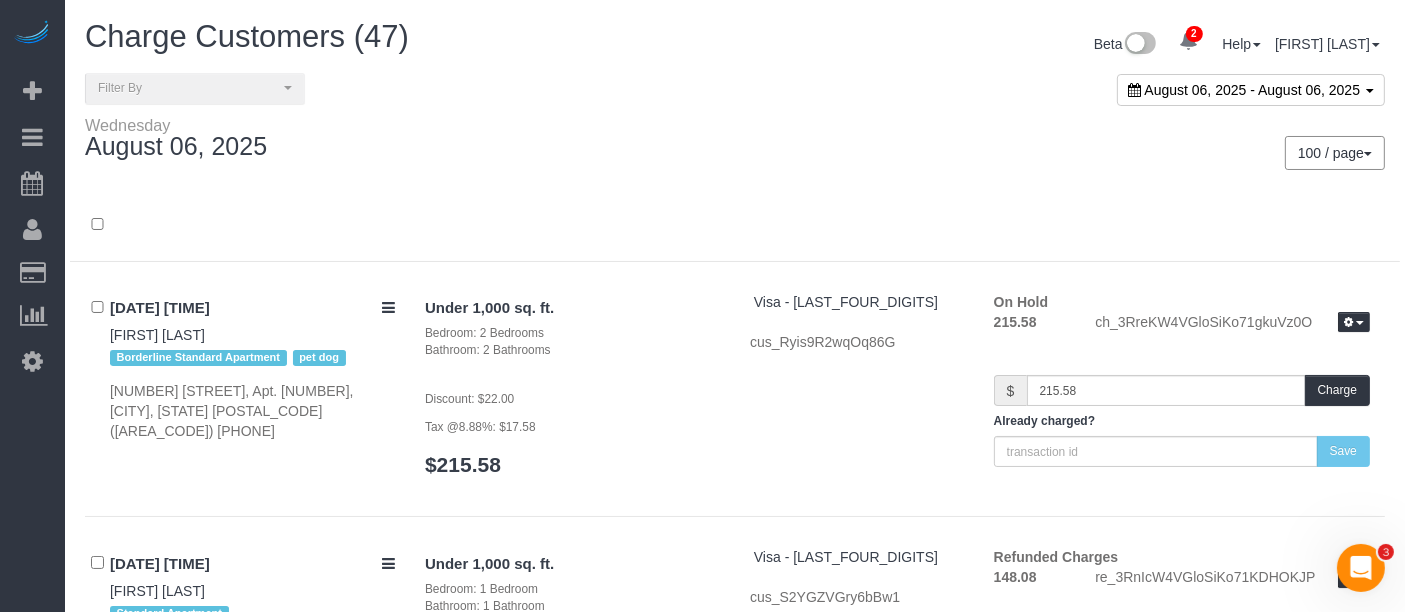 scroll, scrollTop: 8464, scrollLeft: 0, axis: vertical 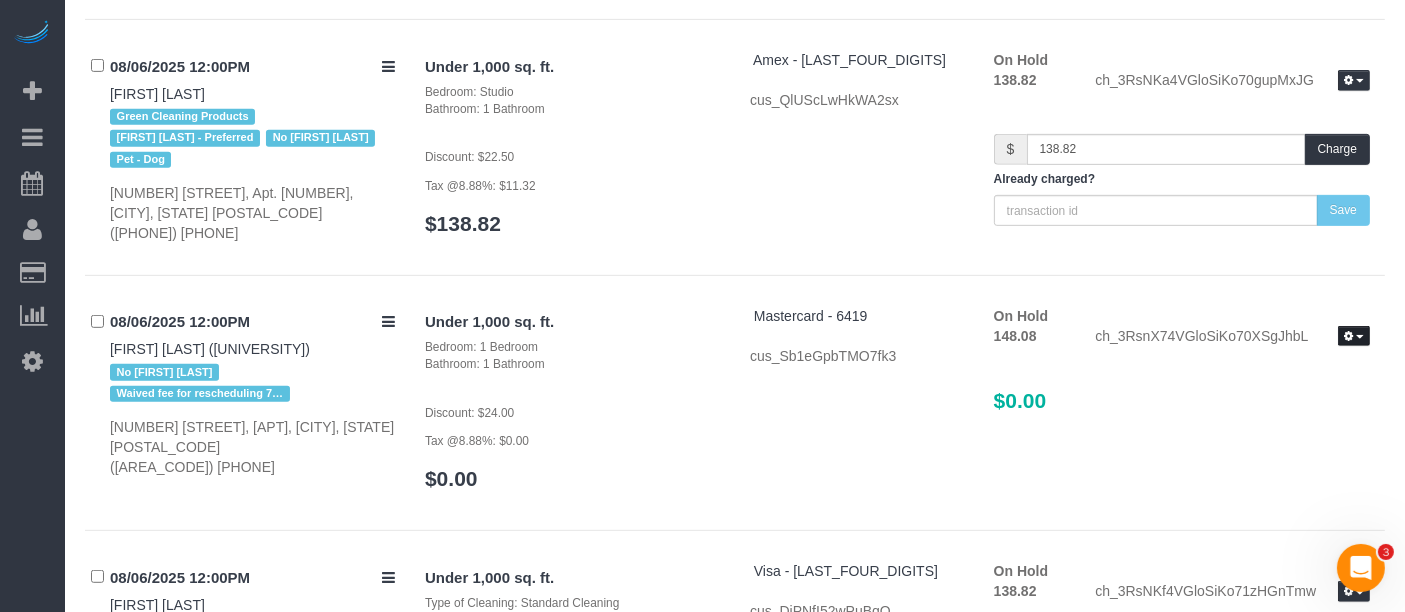 drag, startPoint x: 1360, startPoint y: 286, endPoint x: 1291, endPoint y: 324, distance: 78.77182 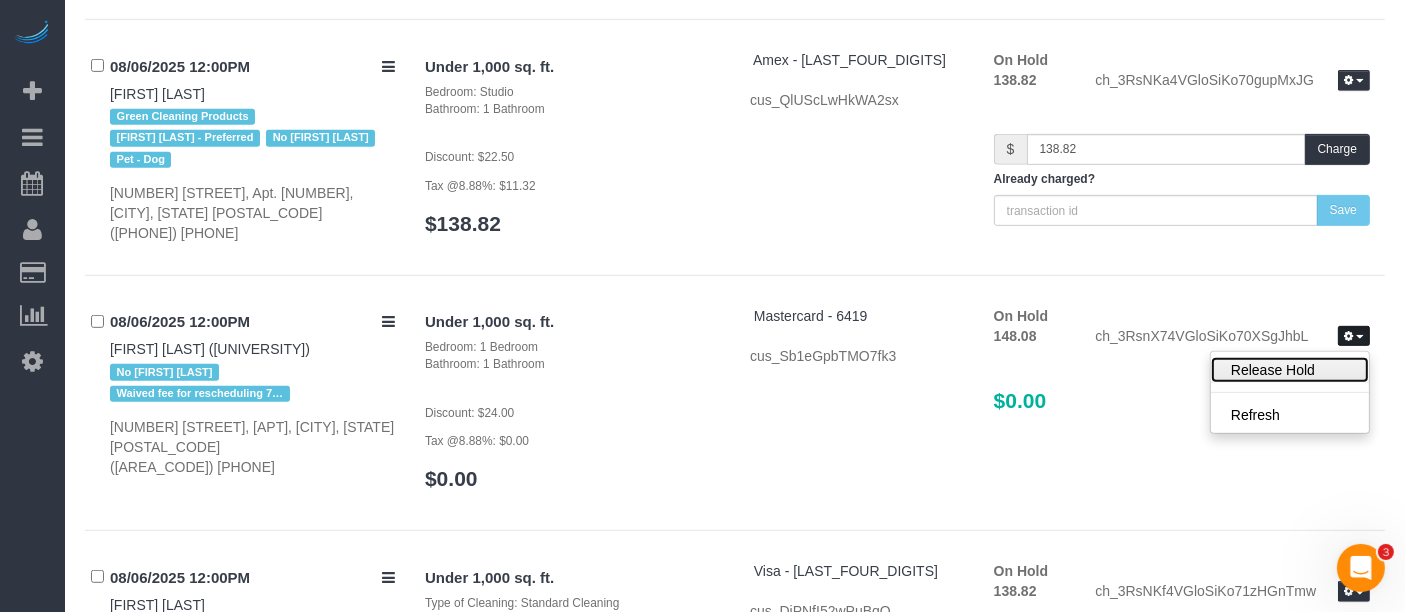 click on "Release Hold" at bounding box center (1290, 370) 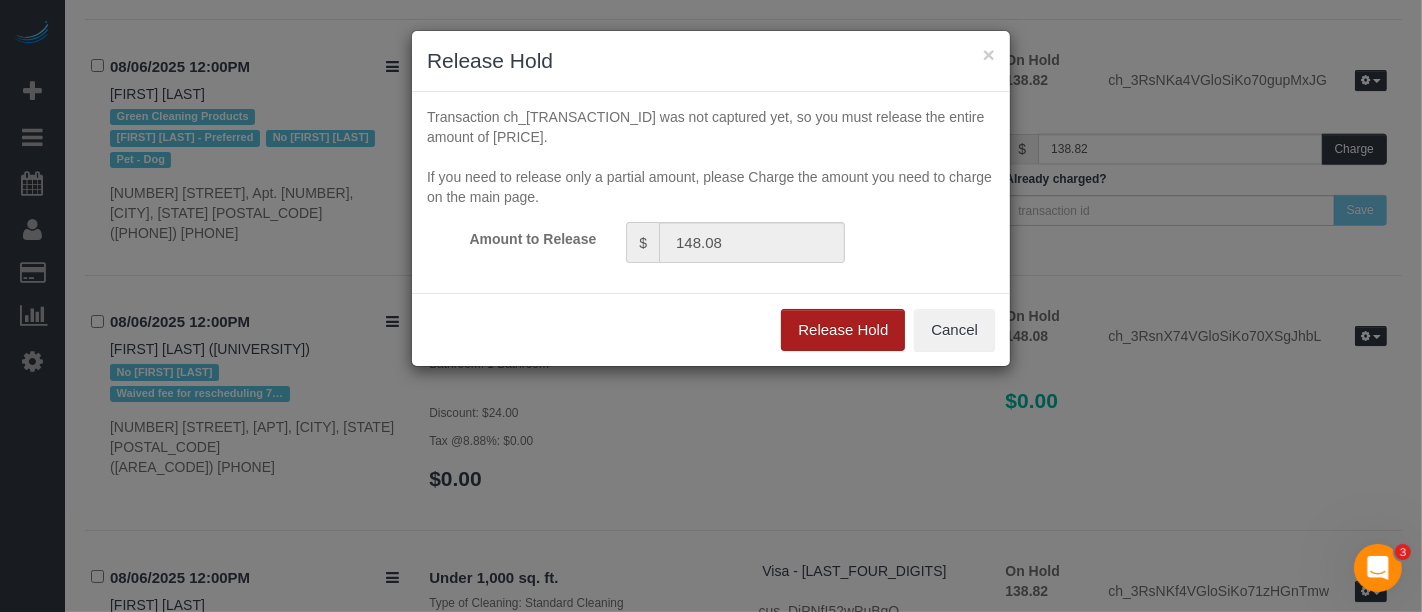 click on "Release Hold" at bounding box center [843, 330] 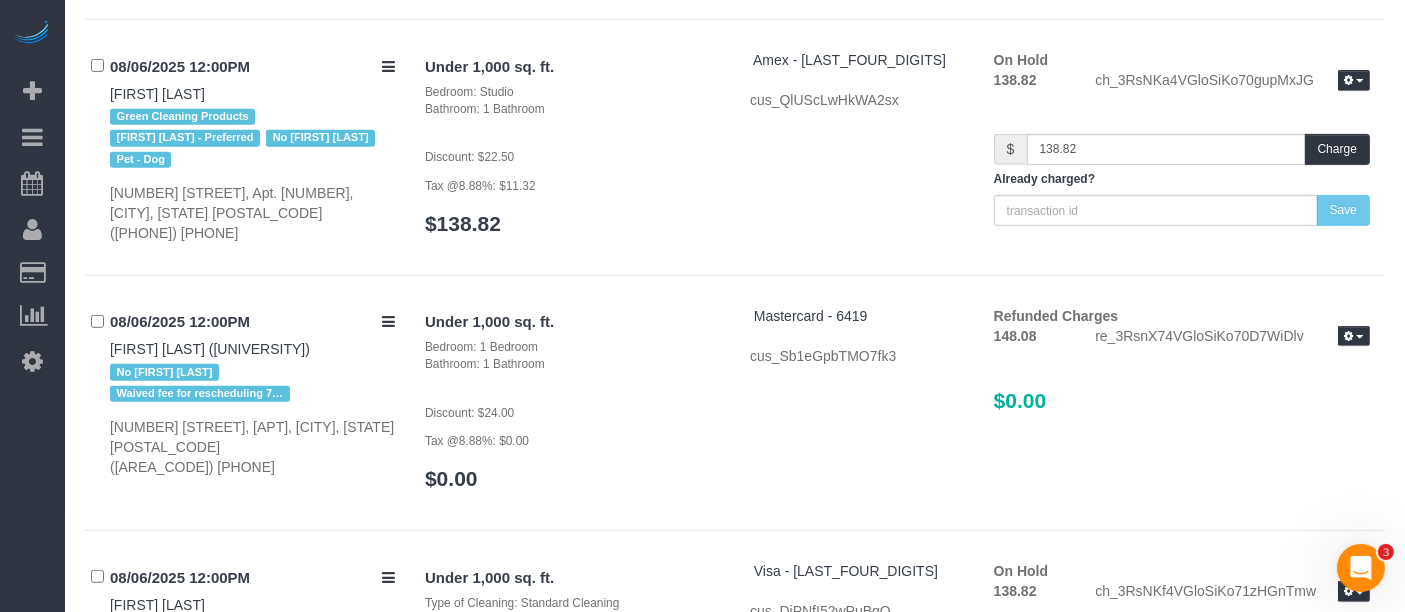 click on "Under 1,000 sq. ft.
Bedroom: Studio
Bathroom: 1 Bathroom
Discount: $22.50
Tax @8.88%: $11.32
$138.82
Amex - 7008
cus_QlUScLwHkWA2sx" at bounding box center [897, 152] 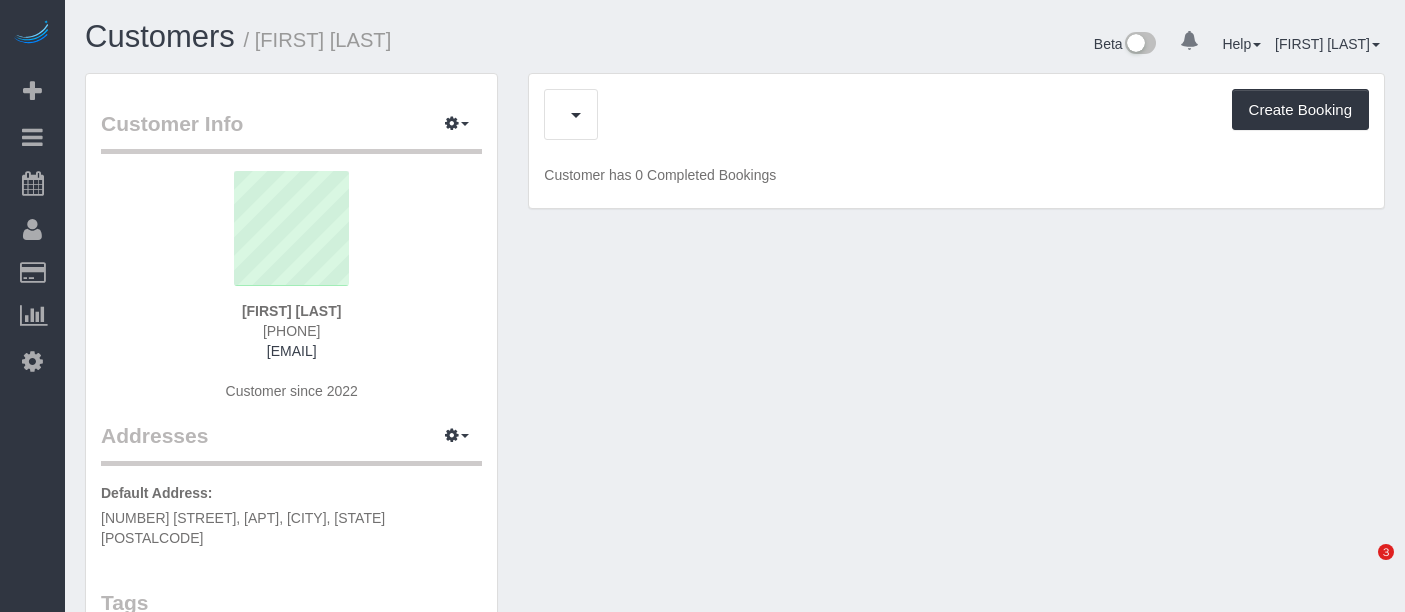 scroll, scrollTop: 0, scrollLeft: 0, axis: both 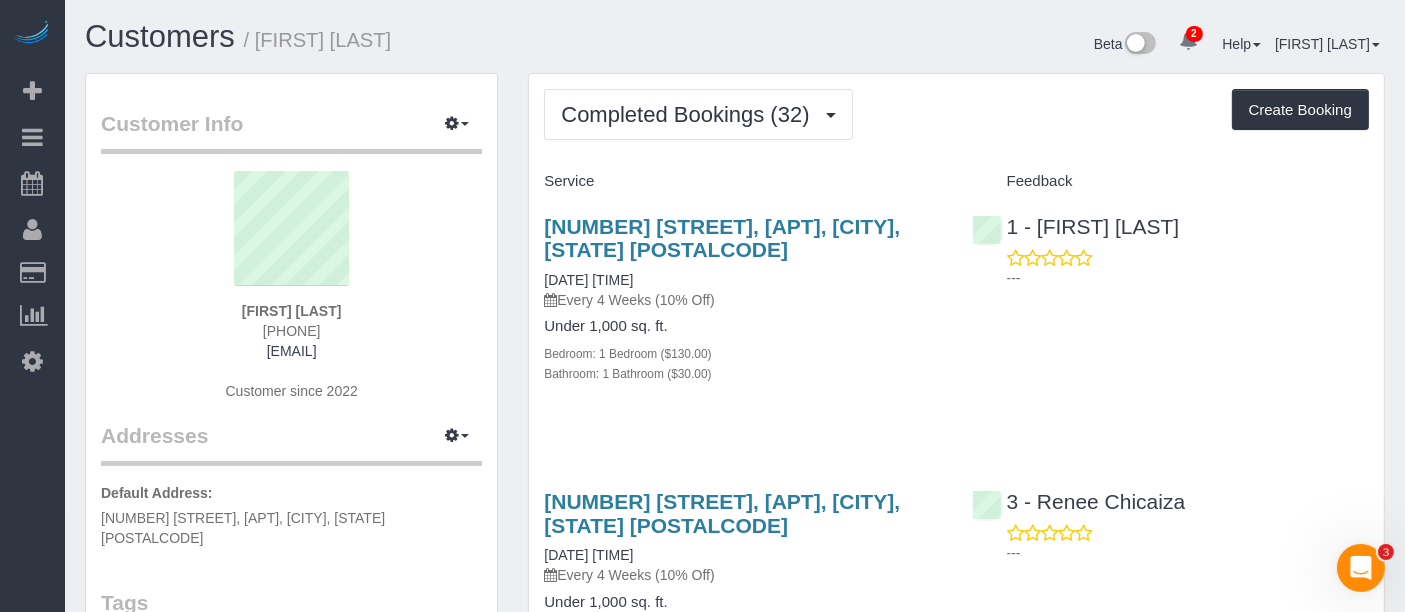 drag, startPoint x: 1209, startPoint y: 126, endPoint x: 1211, endPoint y: 170, distance: 44.04543 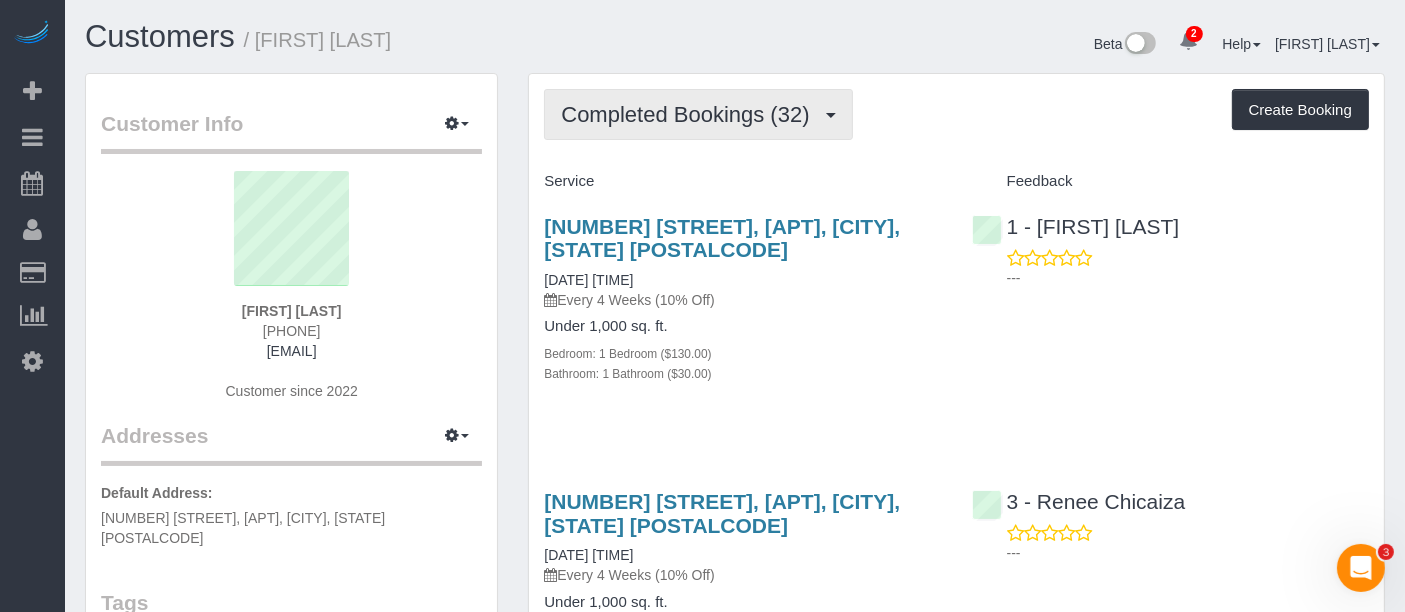 click on "Completed Bookings (32)" at bounding box center [690, 114] 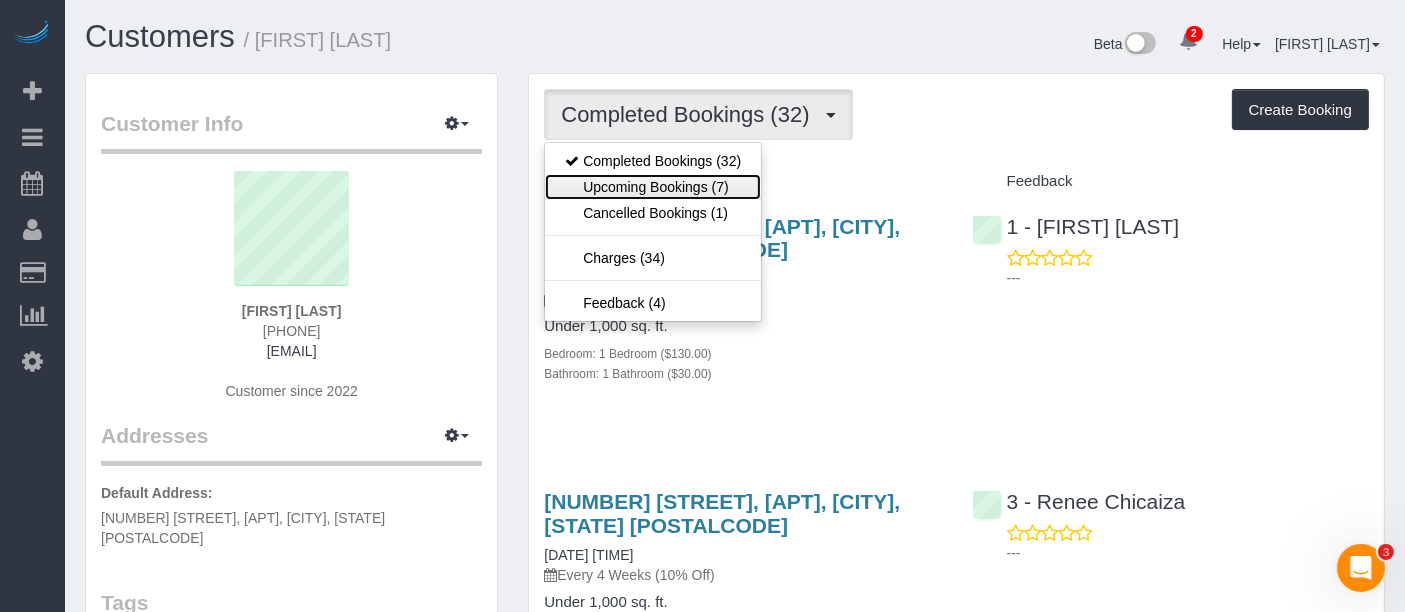 click on "Upcoming Bookings (7)" at bounding box center [653, 187] 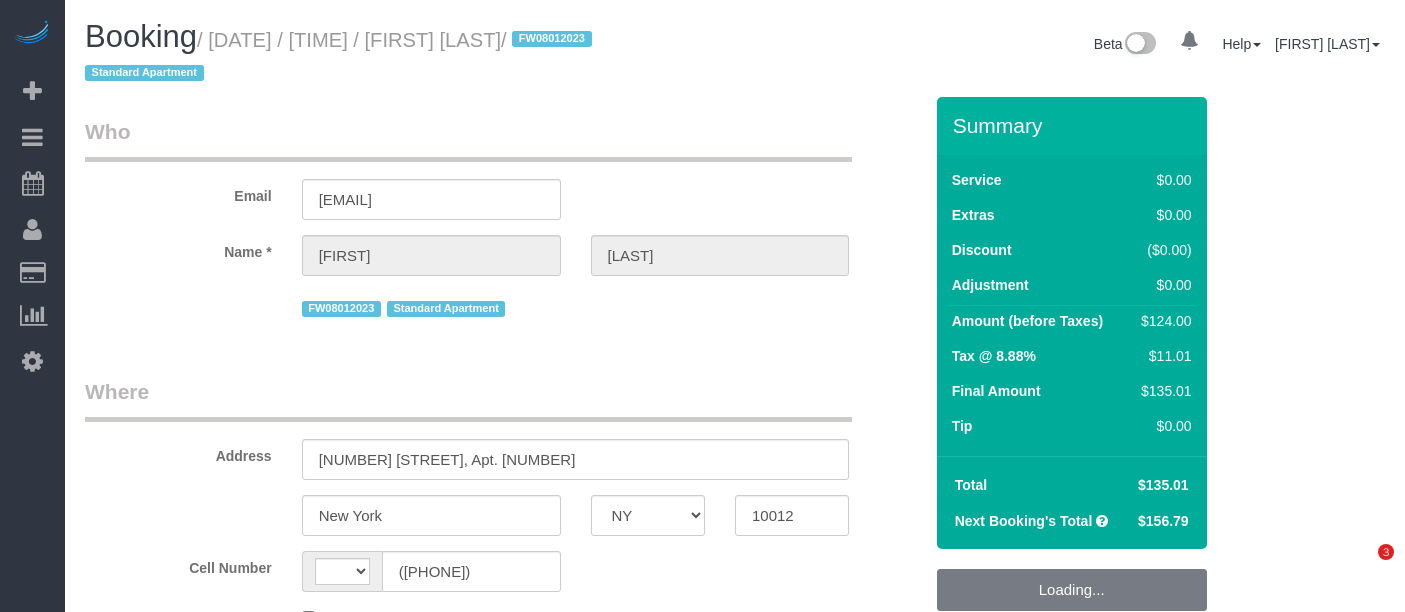 select on "NY" 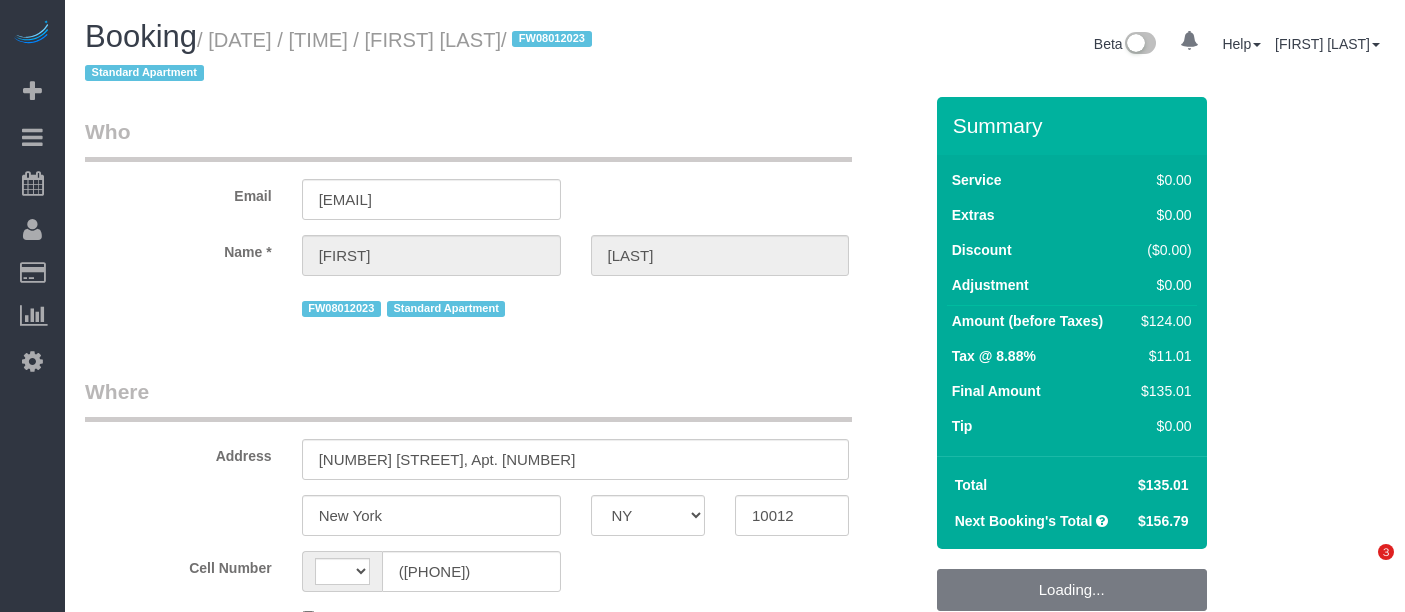 scroll, scrollTop: 754, scrollLeft: 0, axis: vertical 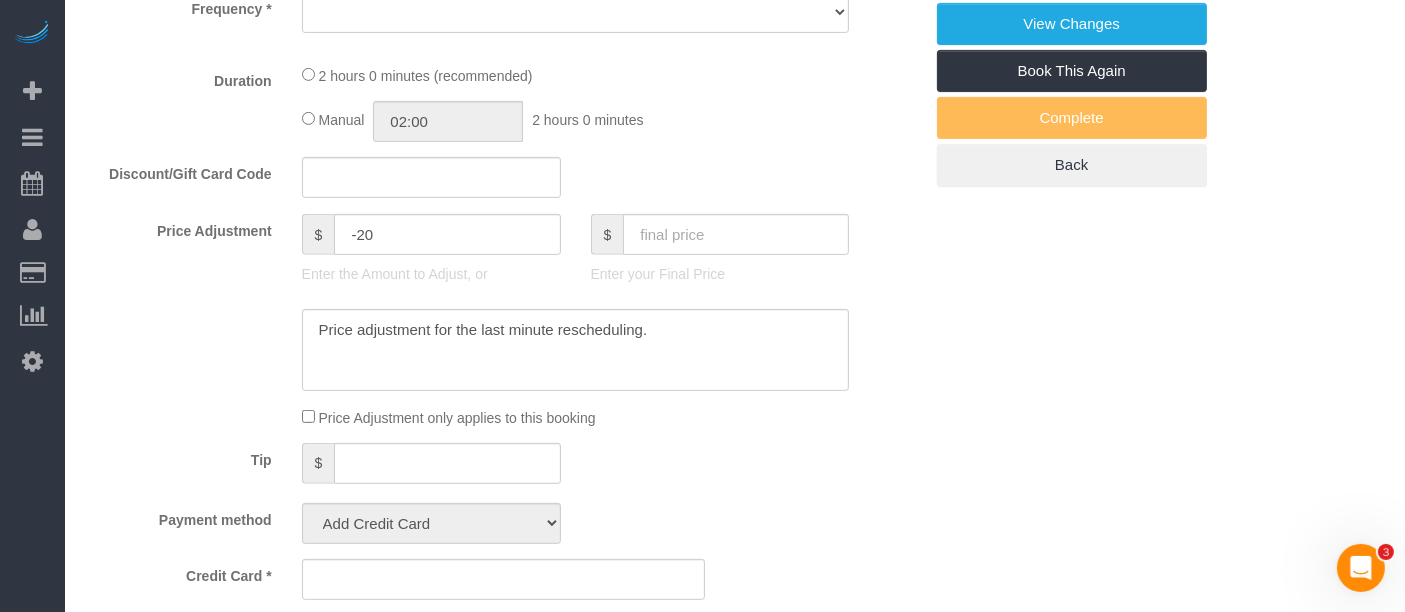 select on "object:402" 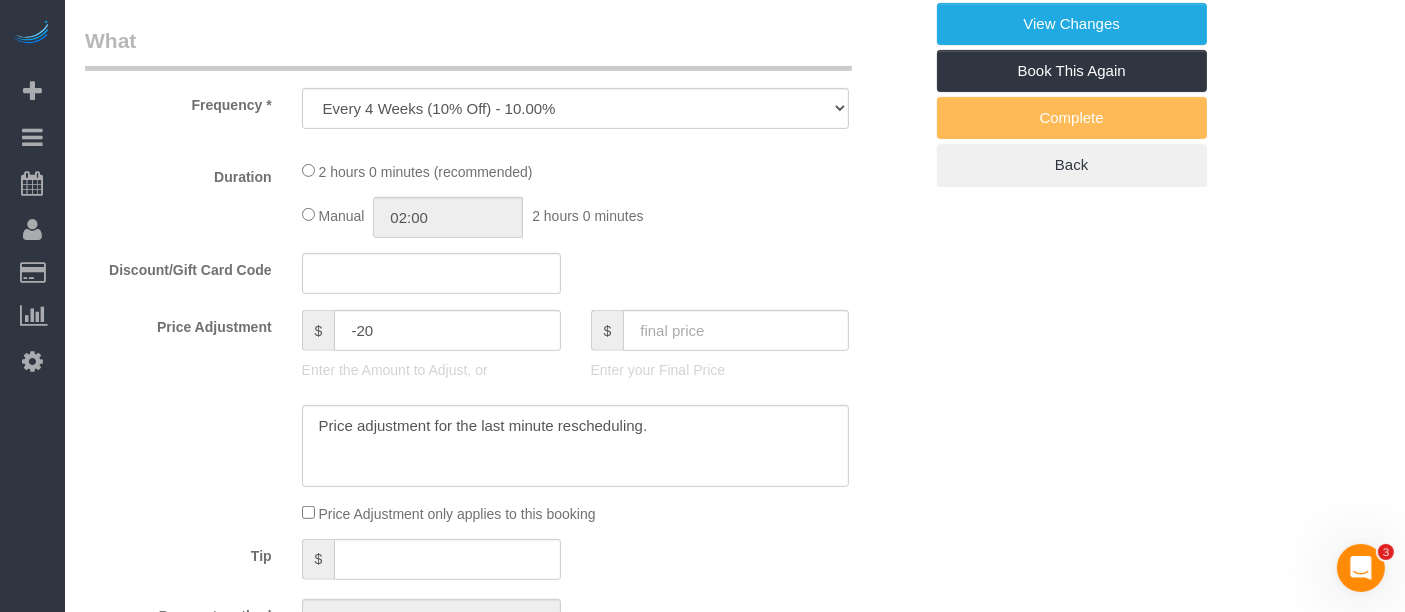 scroll, scrollTop: 0, scrollLeft: 0, axis: both 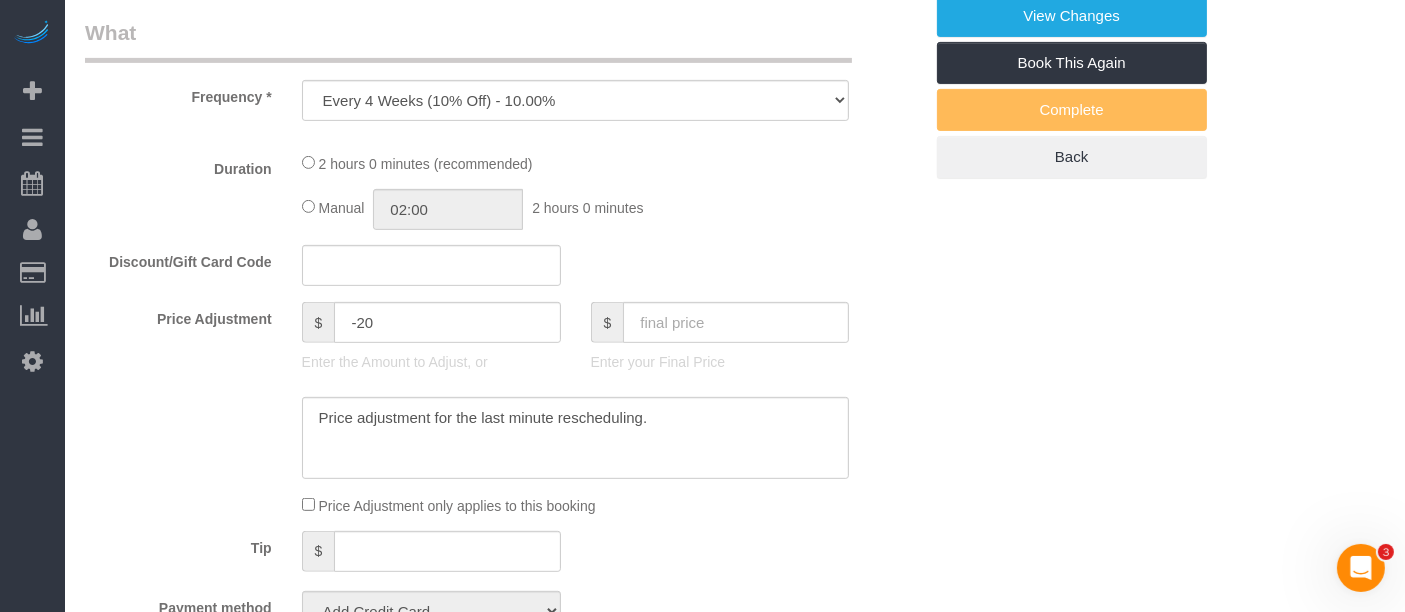 select on "string:stripe-pm_1MBfeC4VGloSiKo7EVmAEJdi" 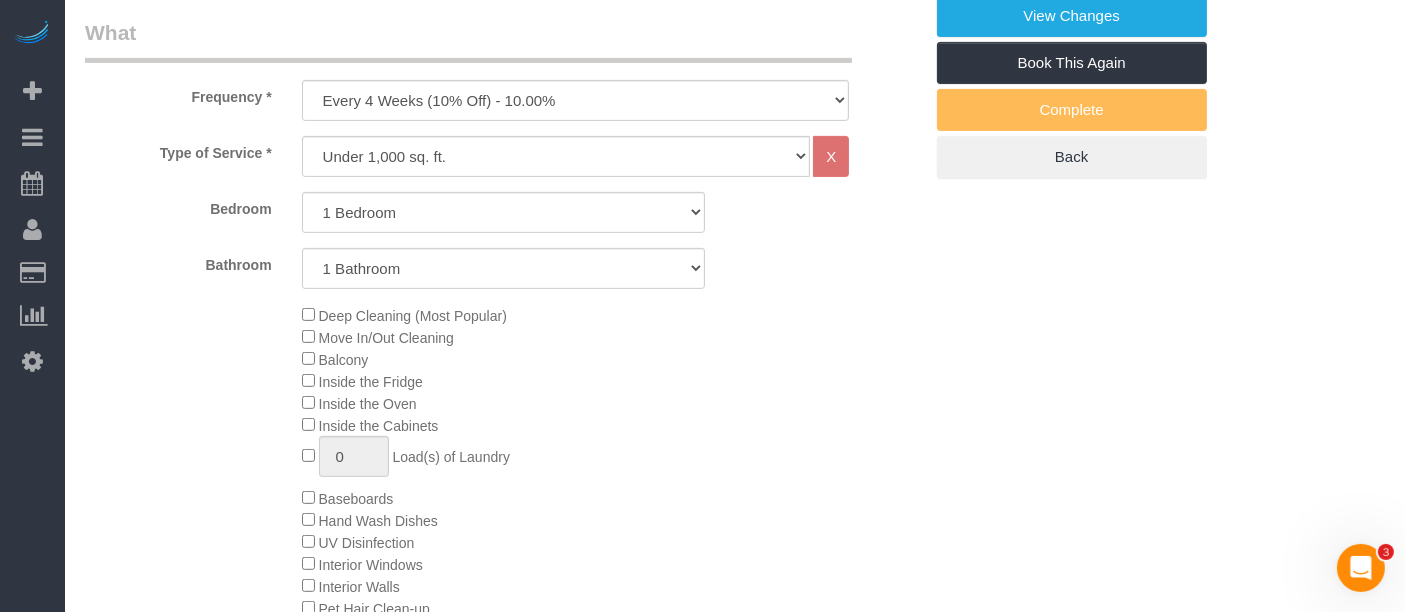 select on "string:US" 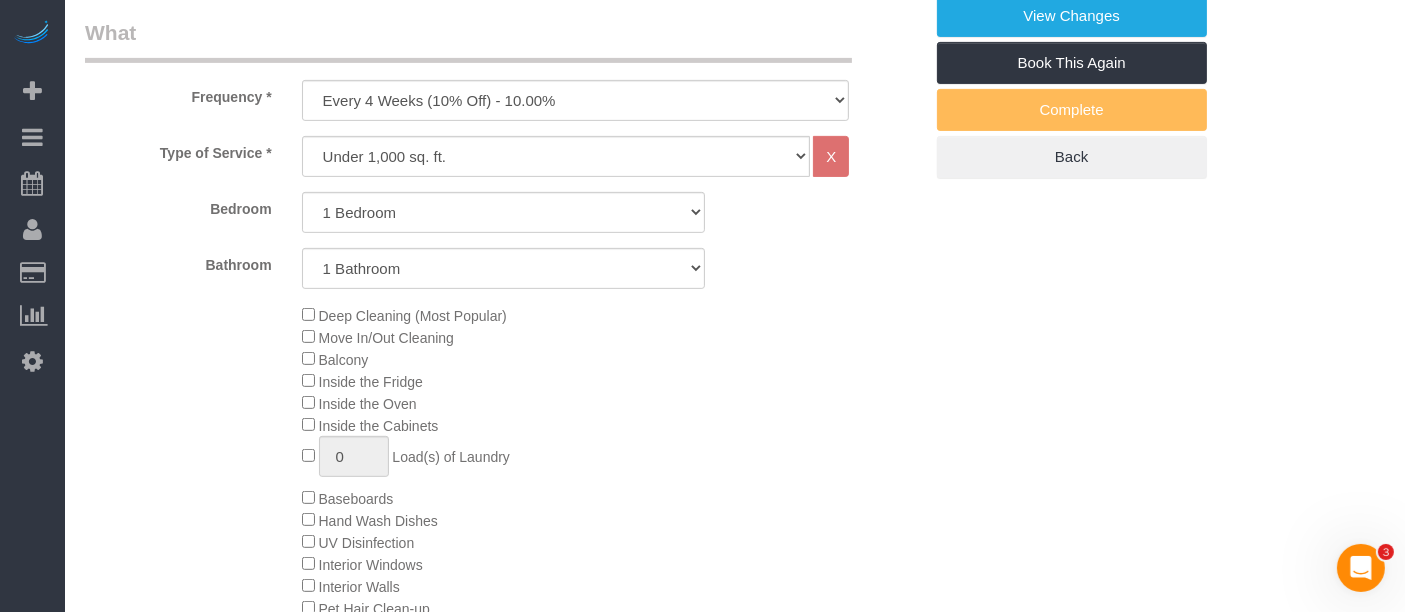 select on "object:903" 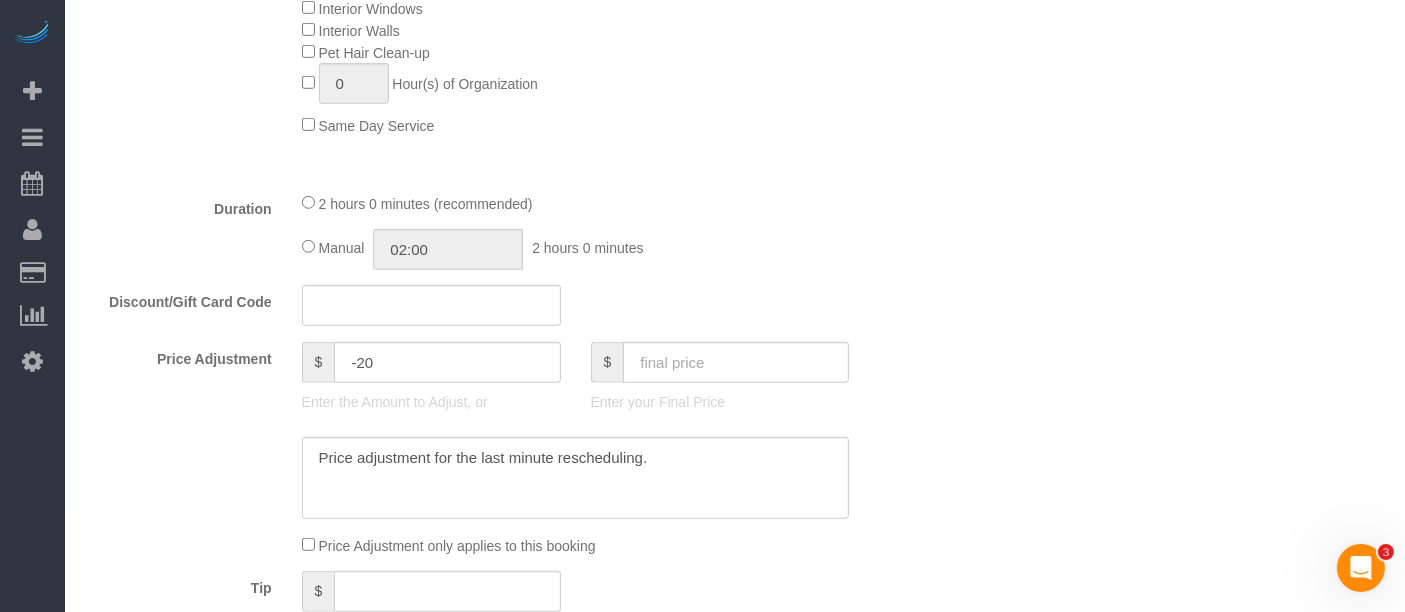 select on "1" 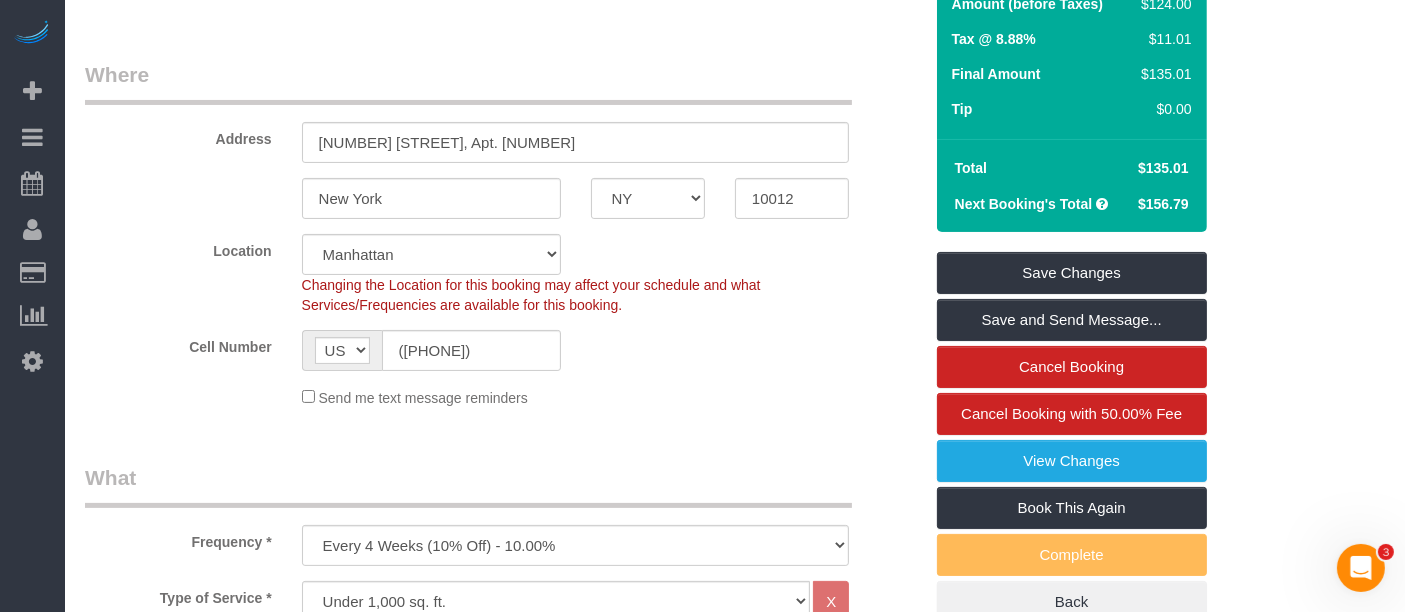 scroll, scrollTop: 0, scrollLeft: 0, axis: both 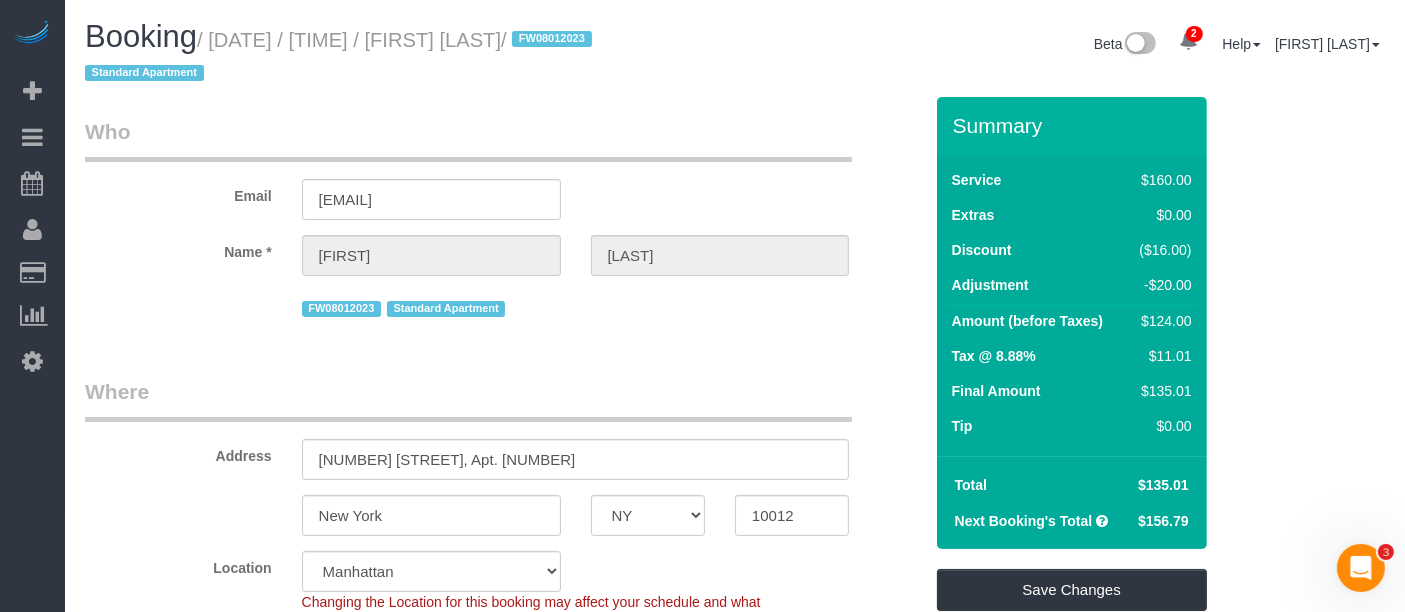click on "/ August 07, 2025 / 9:00AM / Stephanie Kotnik
/
FW08012023
Standard Apartment" at bounding box center [341, 57] 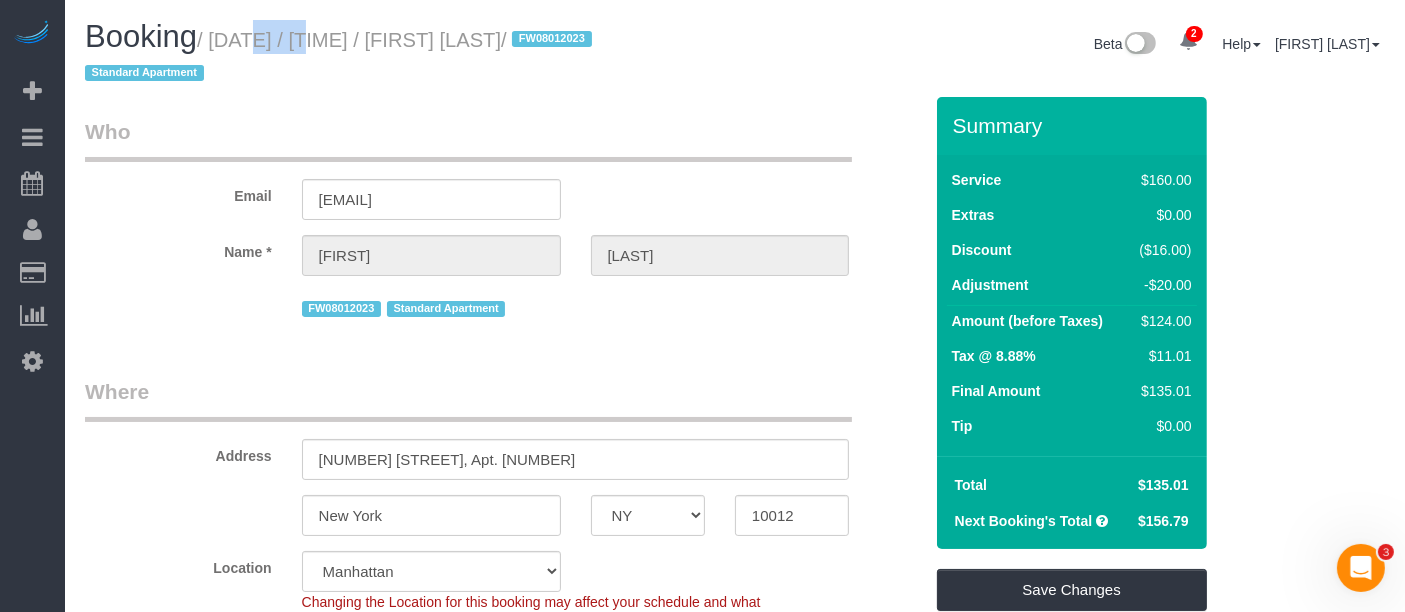 click on "/ August 07, 2025 / 9:00AM / Stephanie Kotnik
/
FW08012023
Standard Apartment" at bounding box center (341, 57) 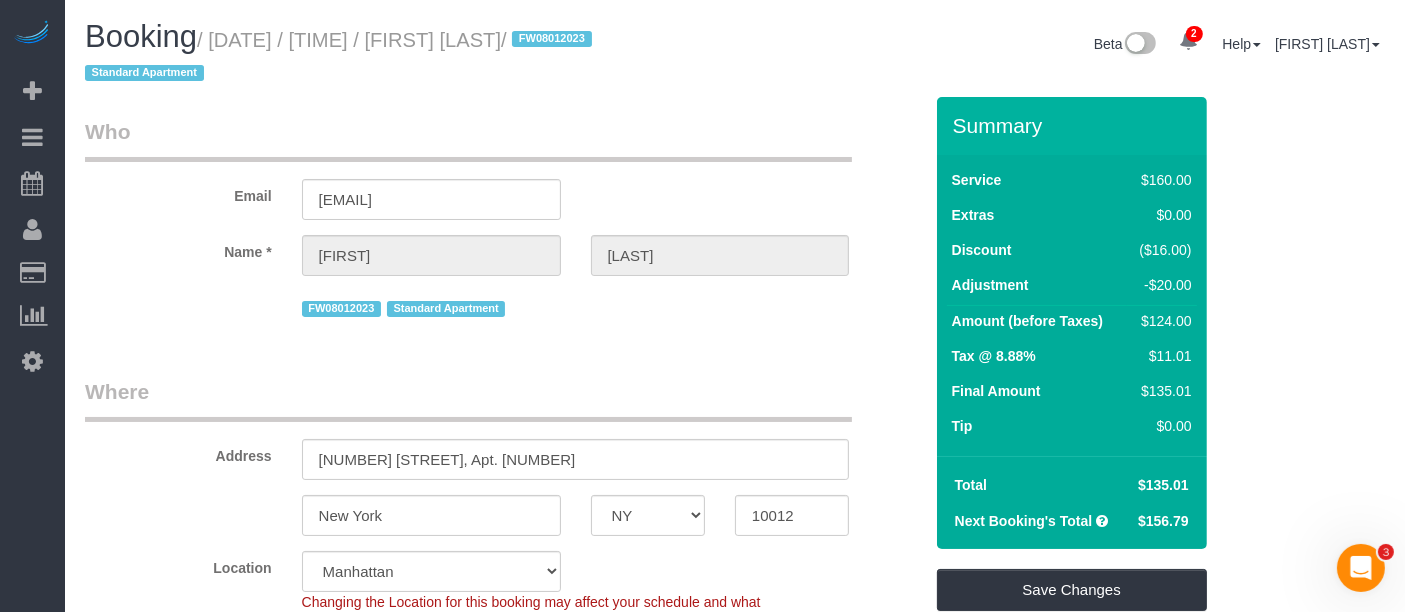 drag, startPoint x: 634, startPoint y: 129, endPoint x: 654, endPoint y: 157, distance: 34.4093 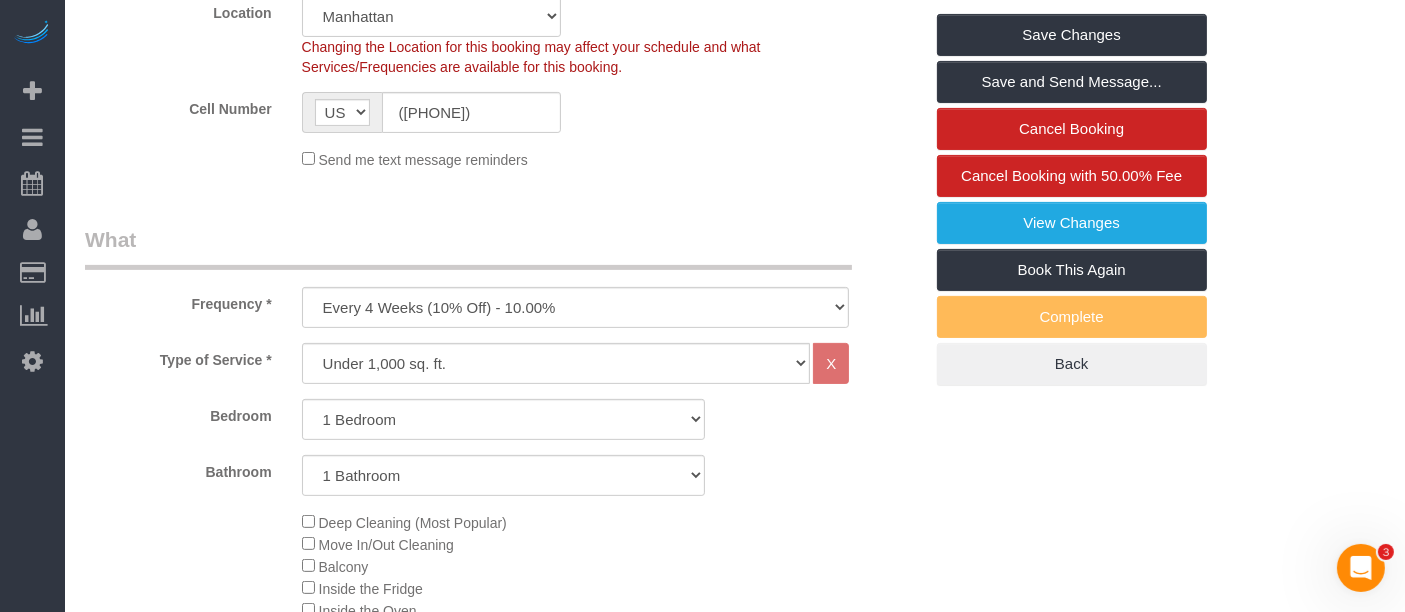 scroll, scrollTop: 0, scrollLeft: 0, axis: both 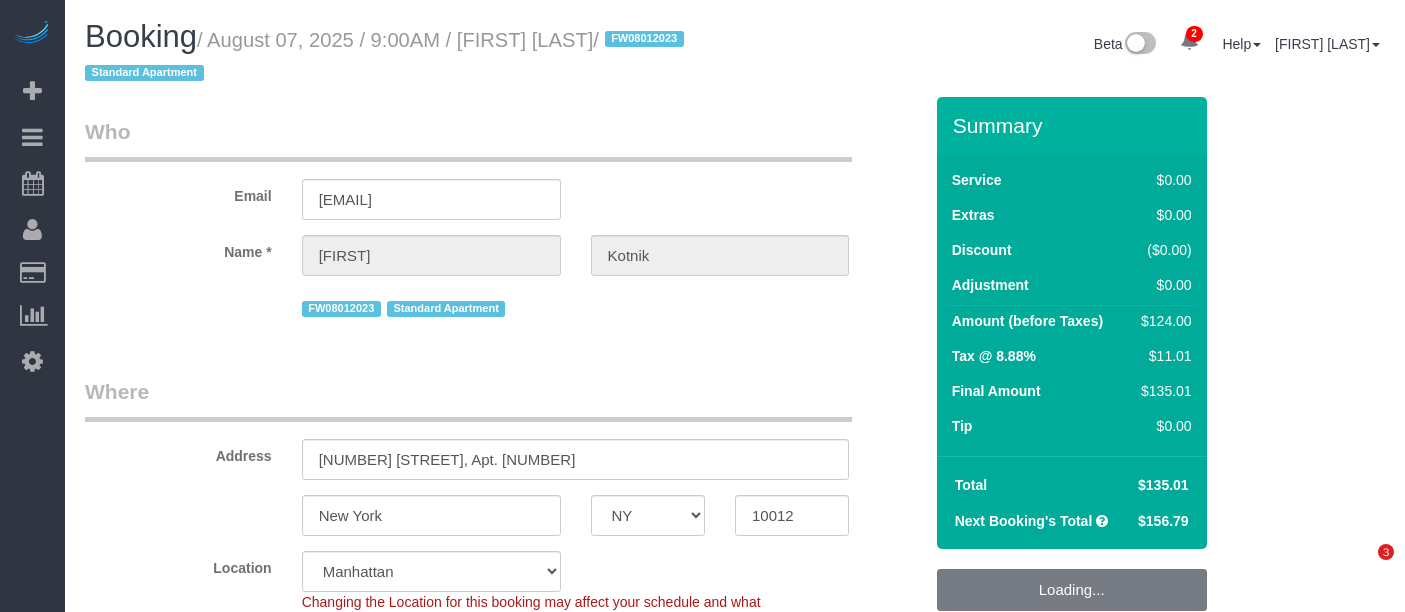 select on "NY" 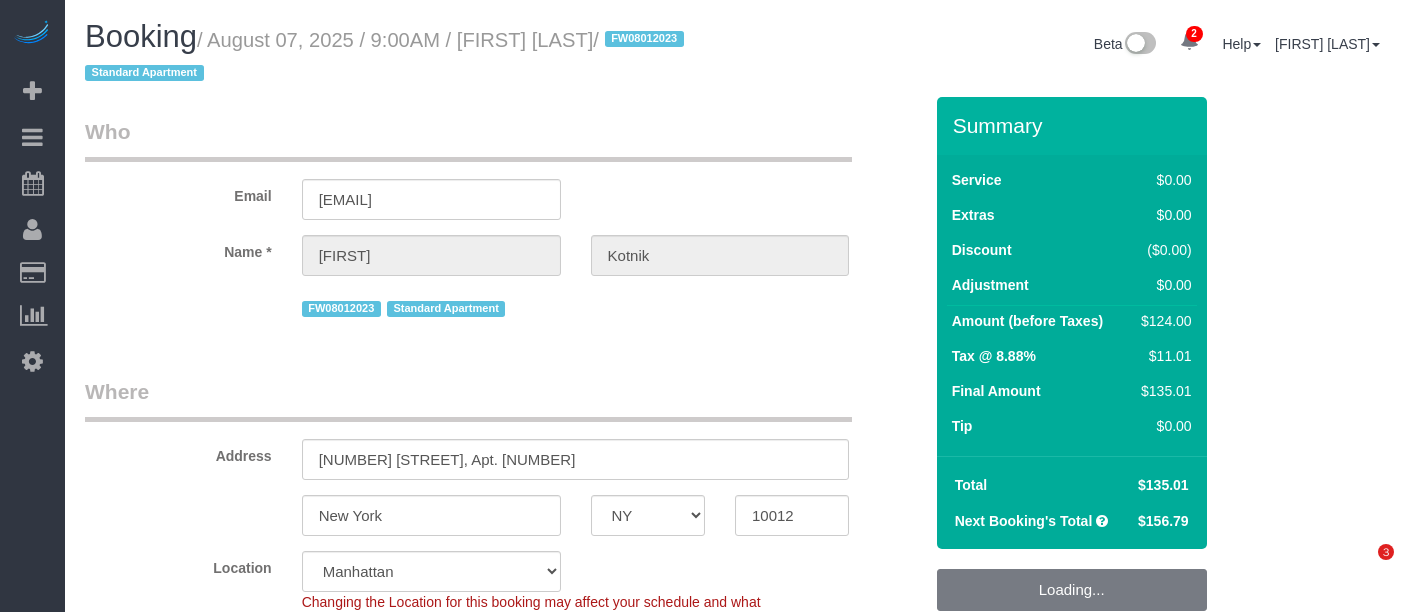 select on "object:1327" 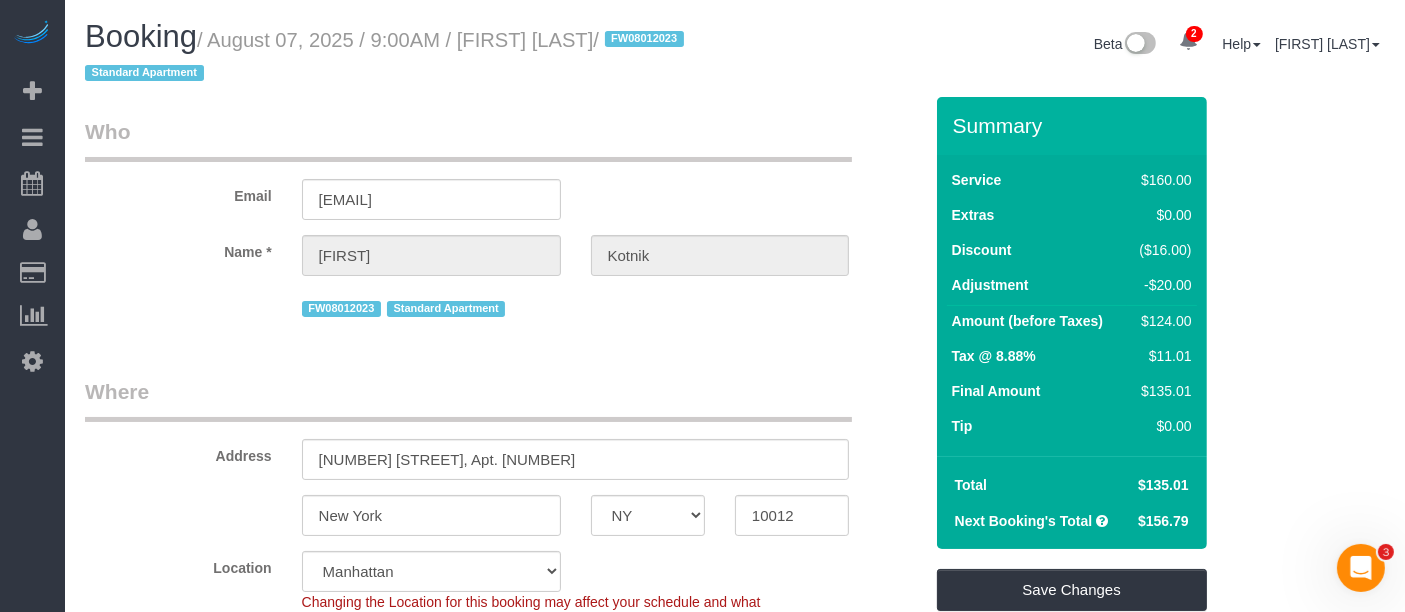 scroll, scrollTop: 0, scrollLeft: 0, axis: both 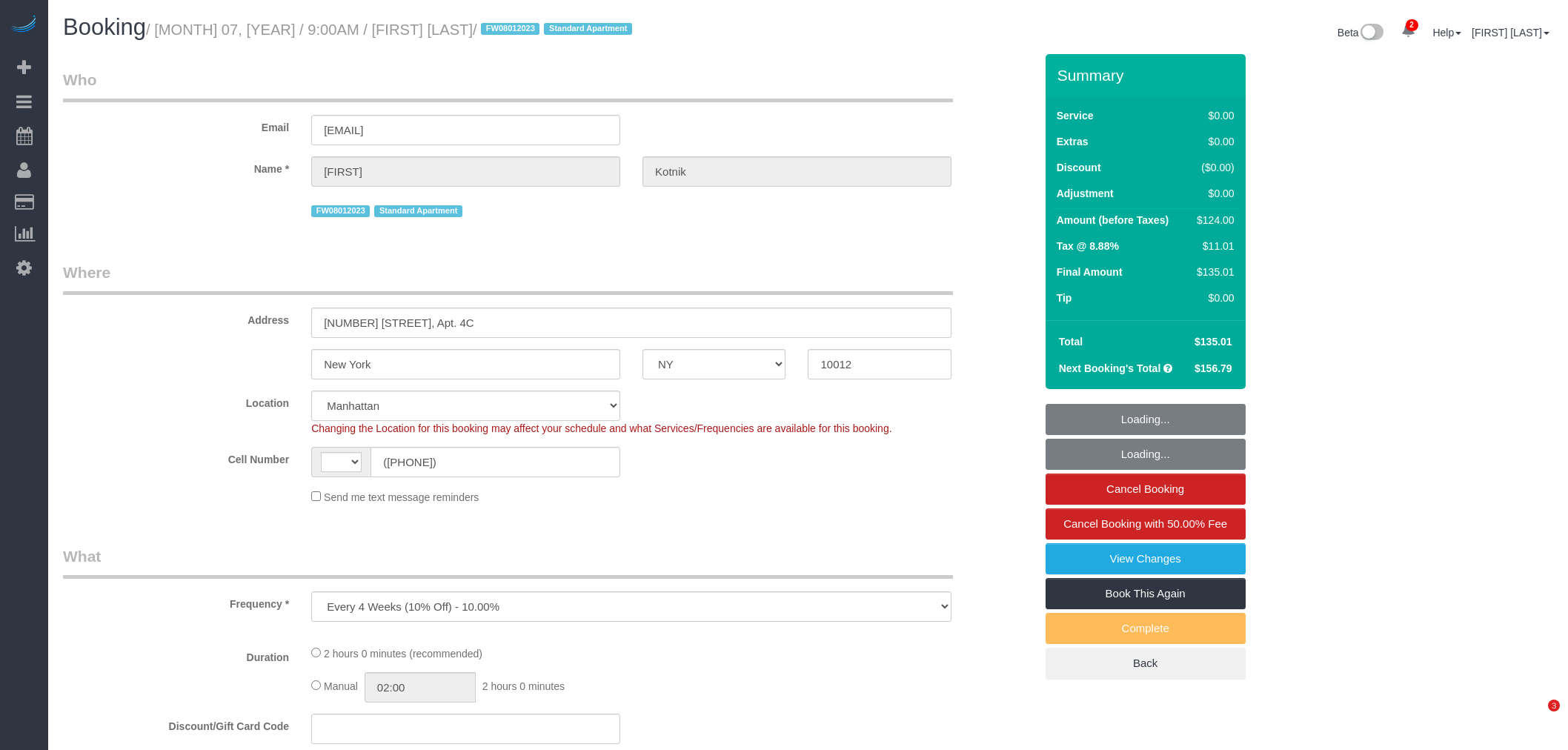 select on "NY" 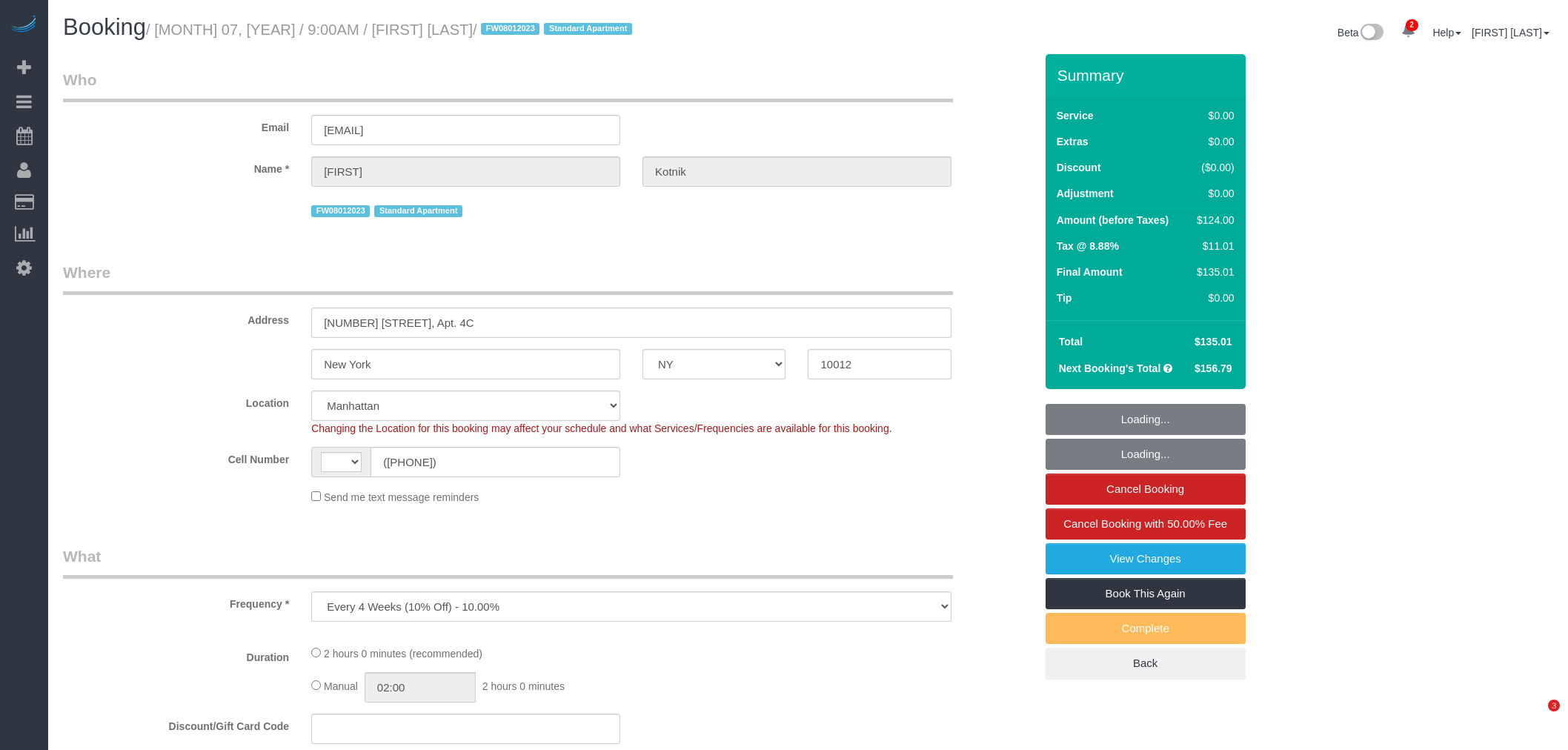 scroll, scrollTop: 19, scrollLeft: 0, axis: vertical 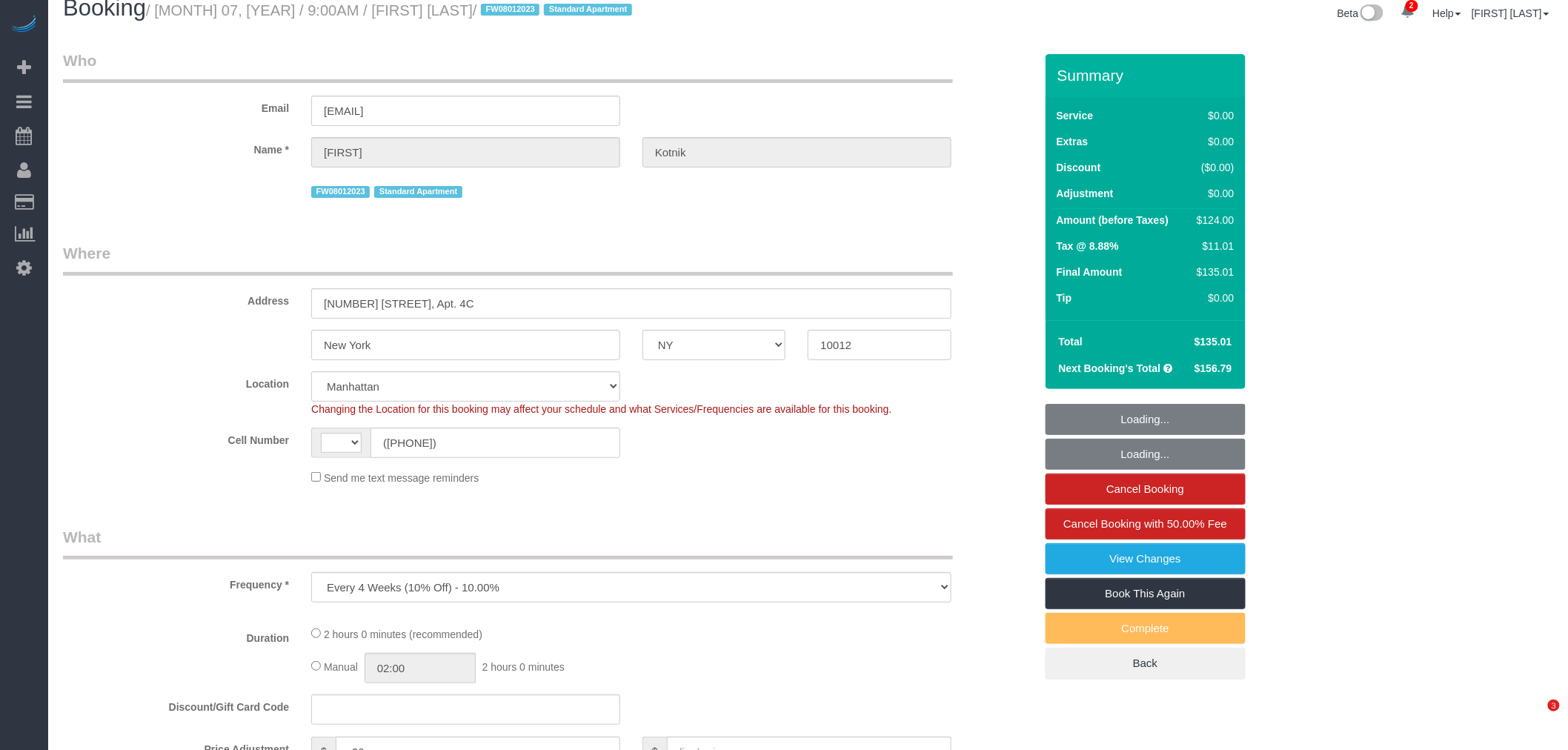 select on "object:907" 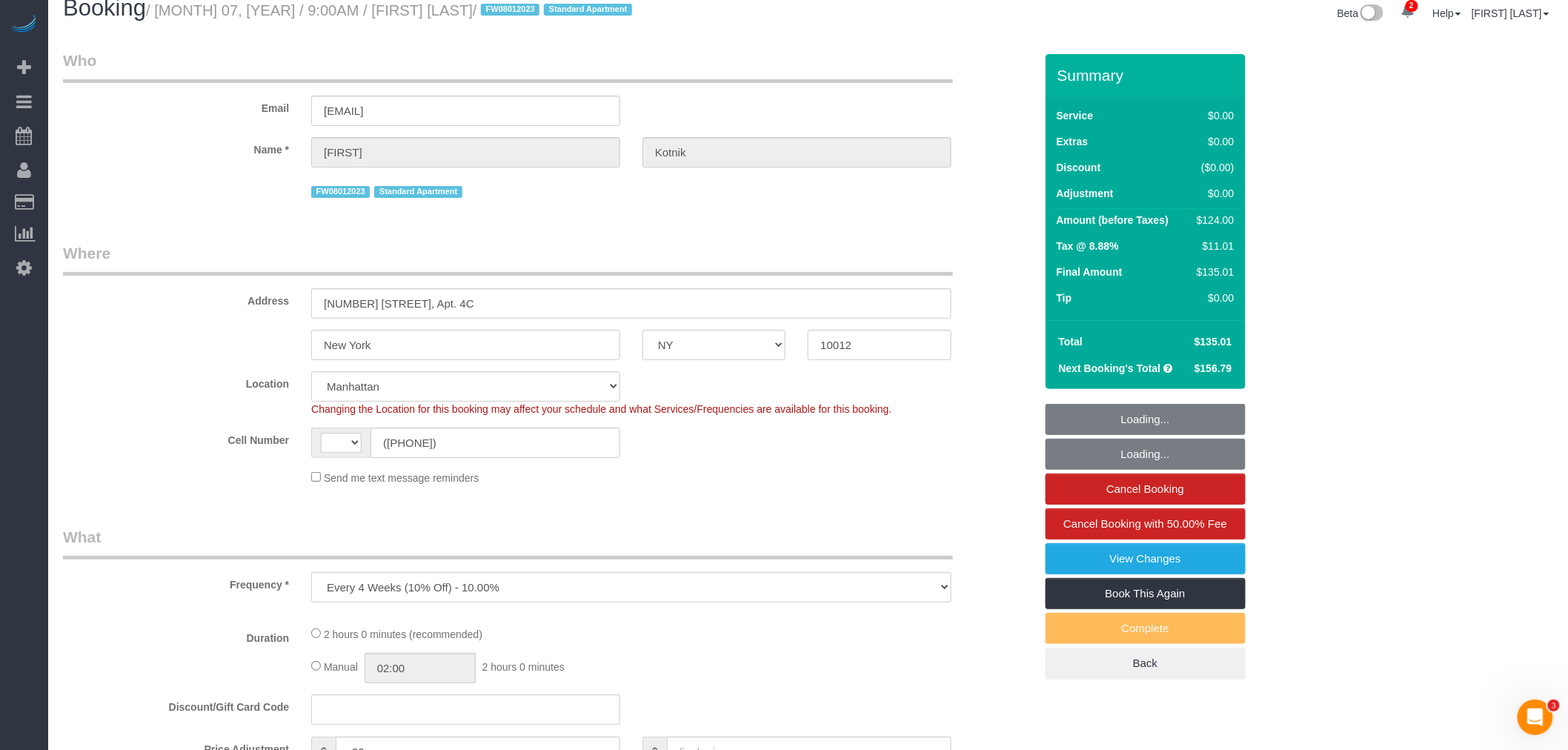 scroll, scrollTop: 0, scrollLeft: 0, axis: both 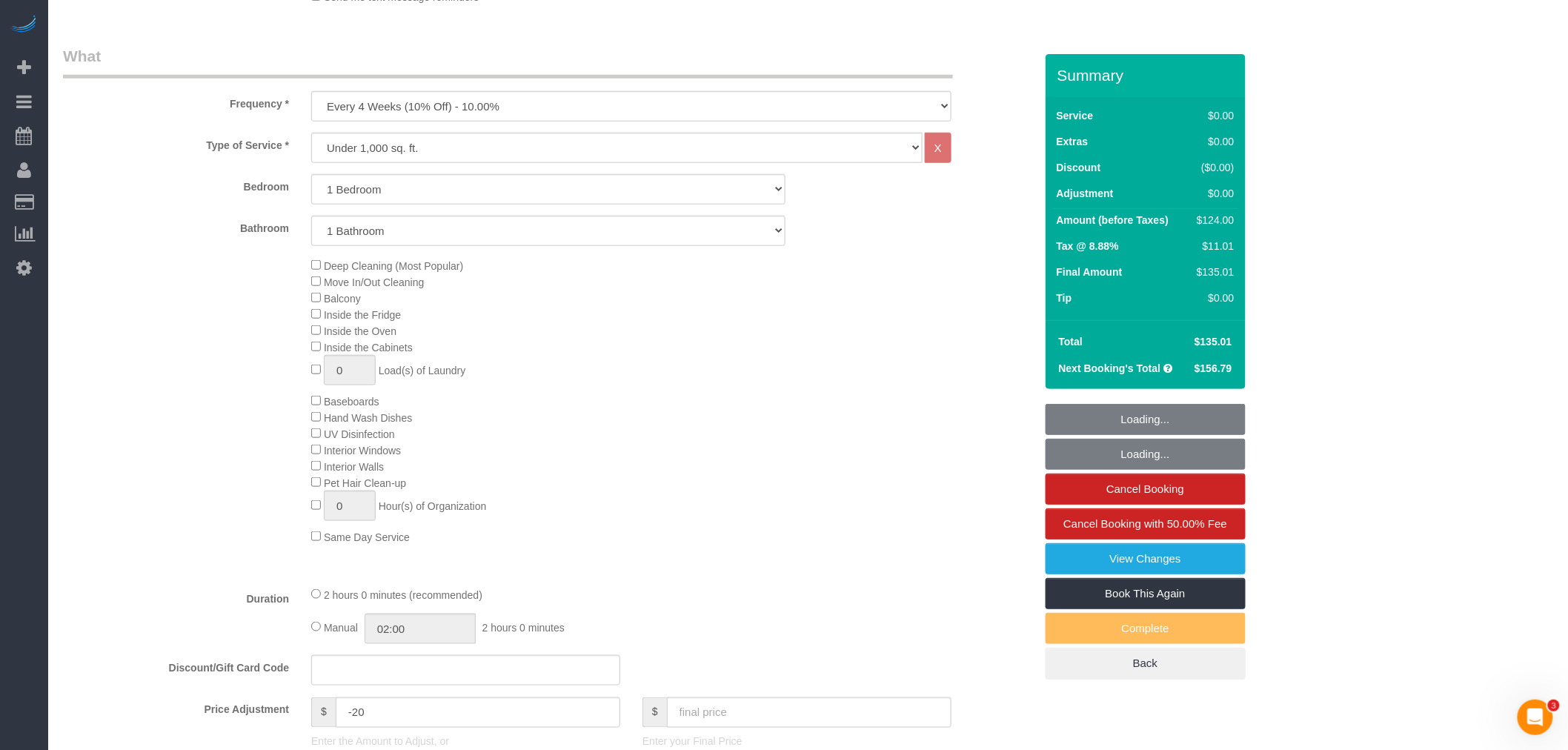 select on "1" 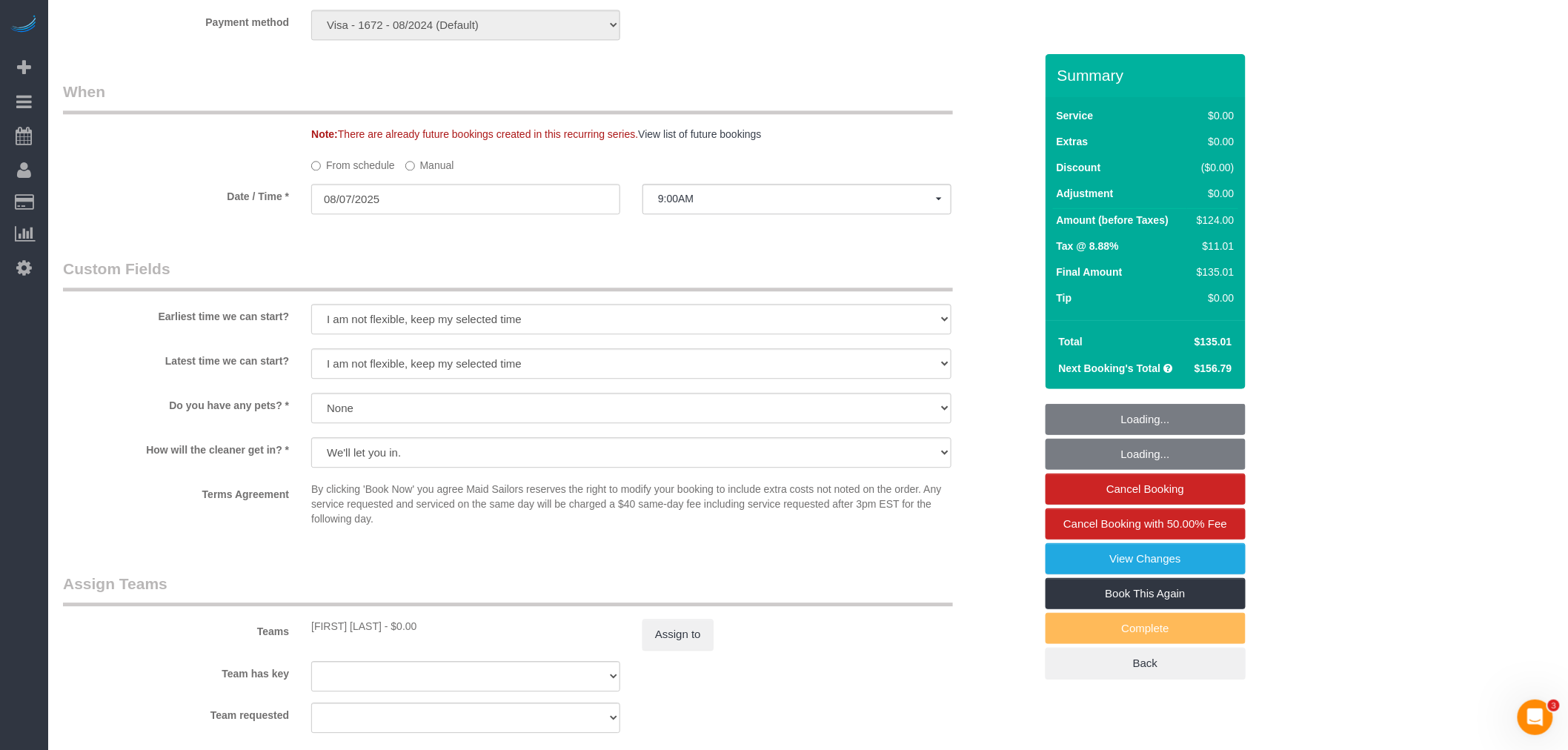 scroll, scrollTop: 1647, scrollLeft: 0, axis: vertical 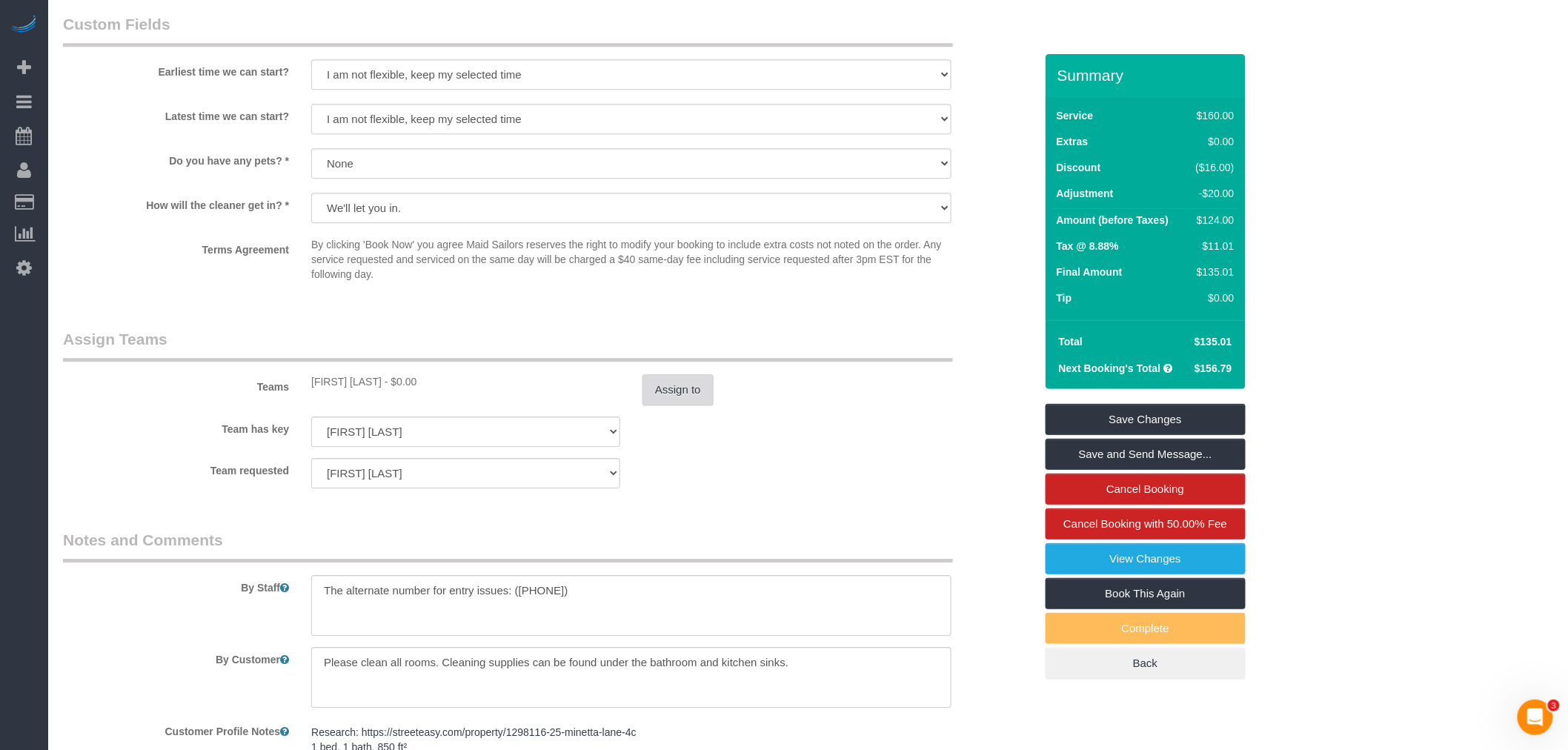 click on "Assign to" at bounding box center [678, 390] 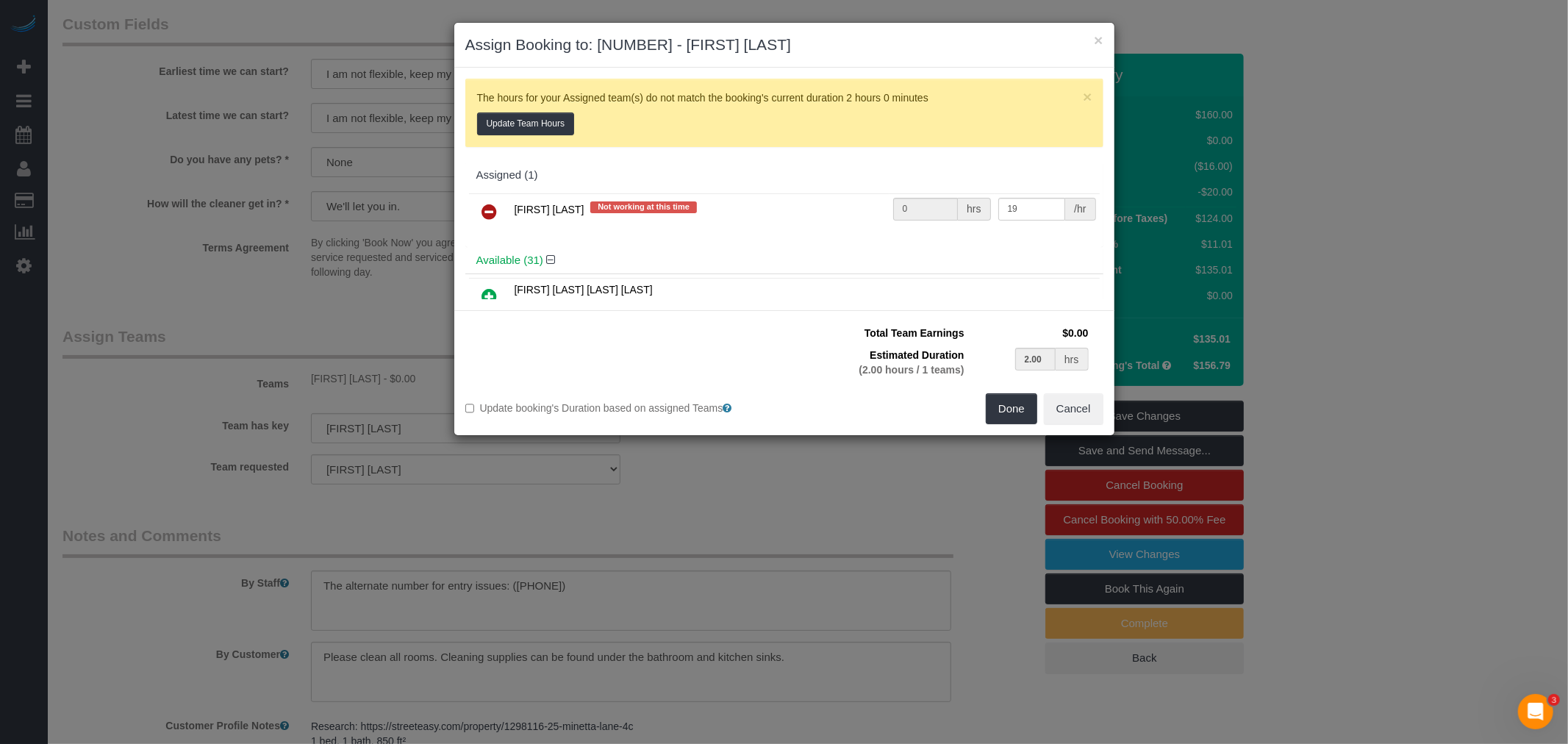 click at bounding box center [490, 212] 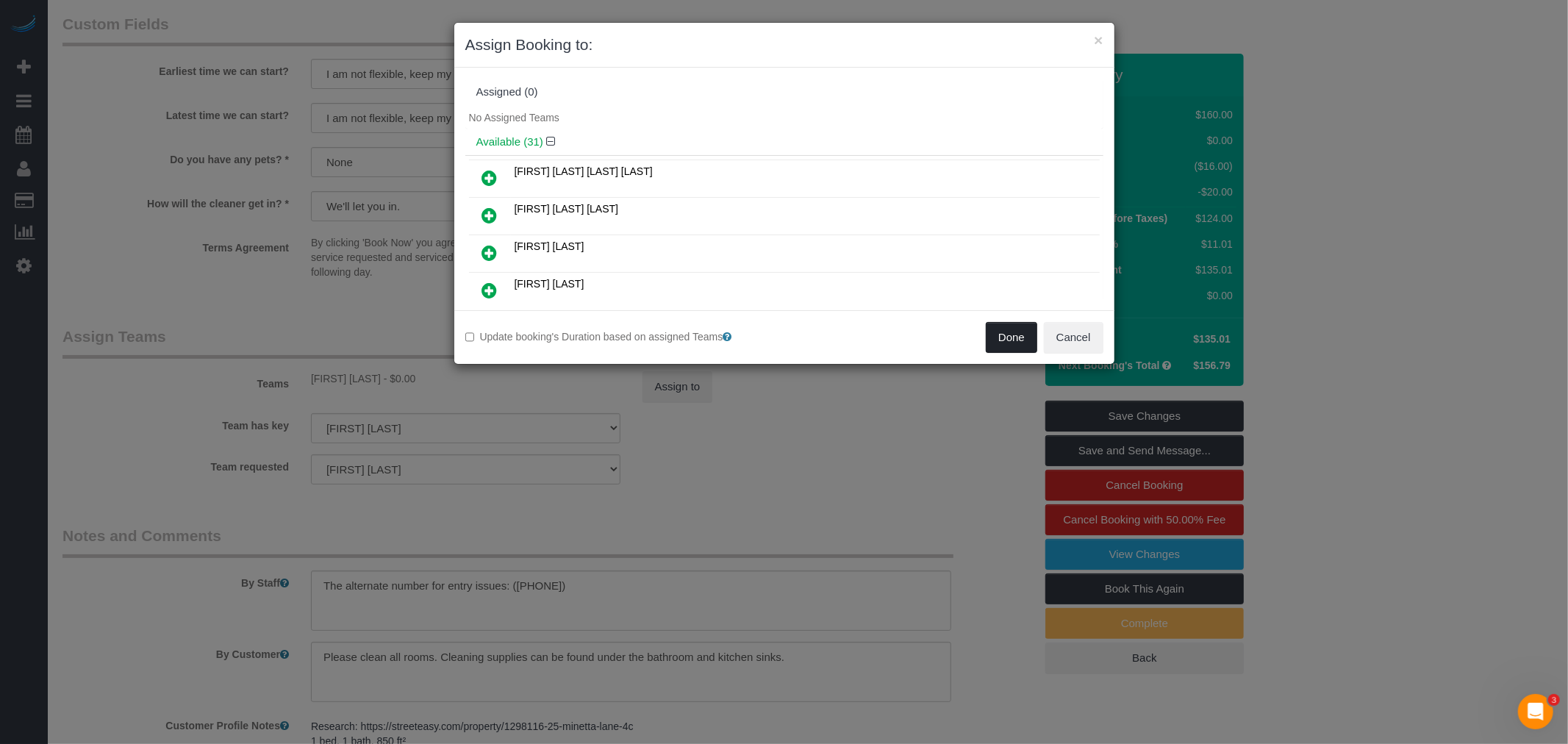 click on "Done" at bounding box center (1012, 337) 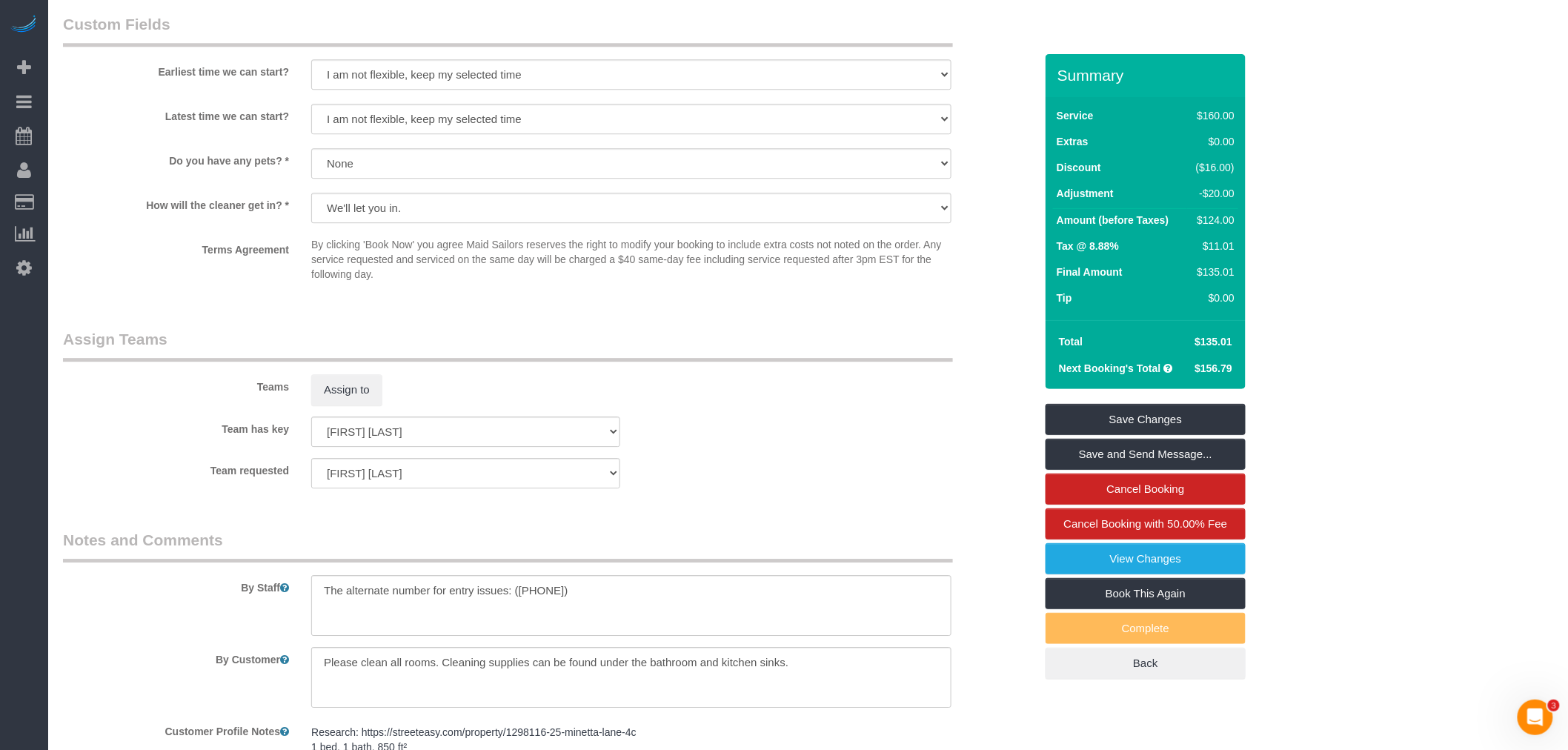 click on "×
Assign Booking to:
Assigned (0)
No Assigned Teams
Available (31)
[NUMBER] - [FIRST] [LAST] [LAST]
[NUMBER] - [FIRST] [LAST] [LAST]" at bounding box center [784, 375] 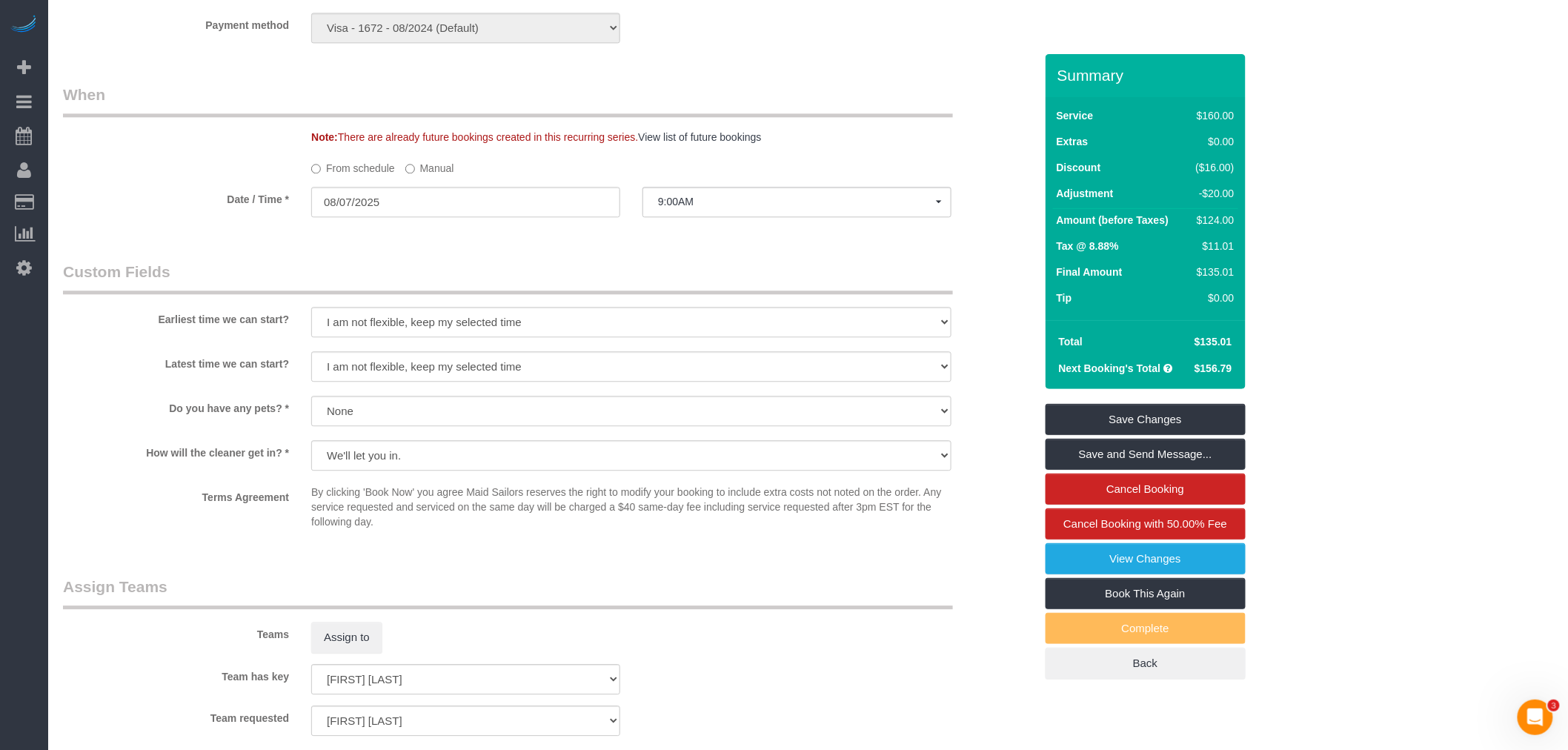 scroll, scrollTop: 1235, scrollLeft: 0, axis: vertical 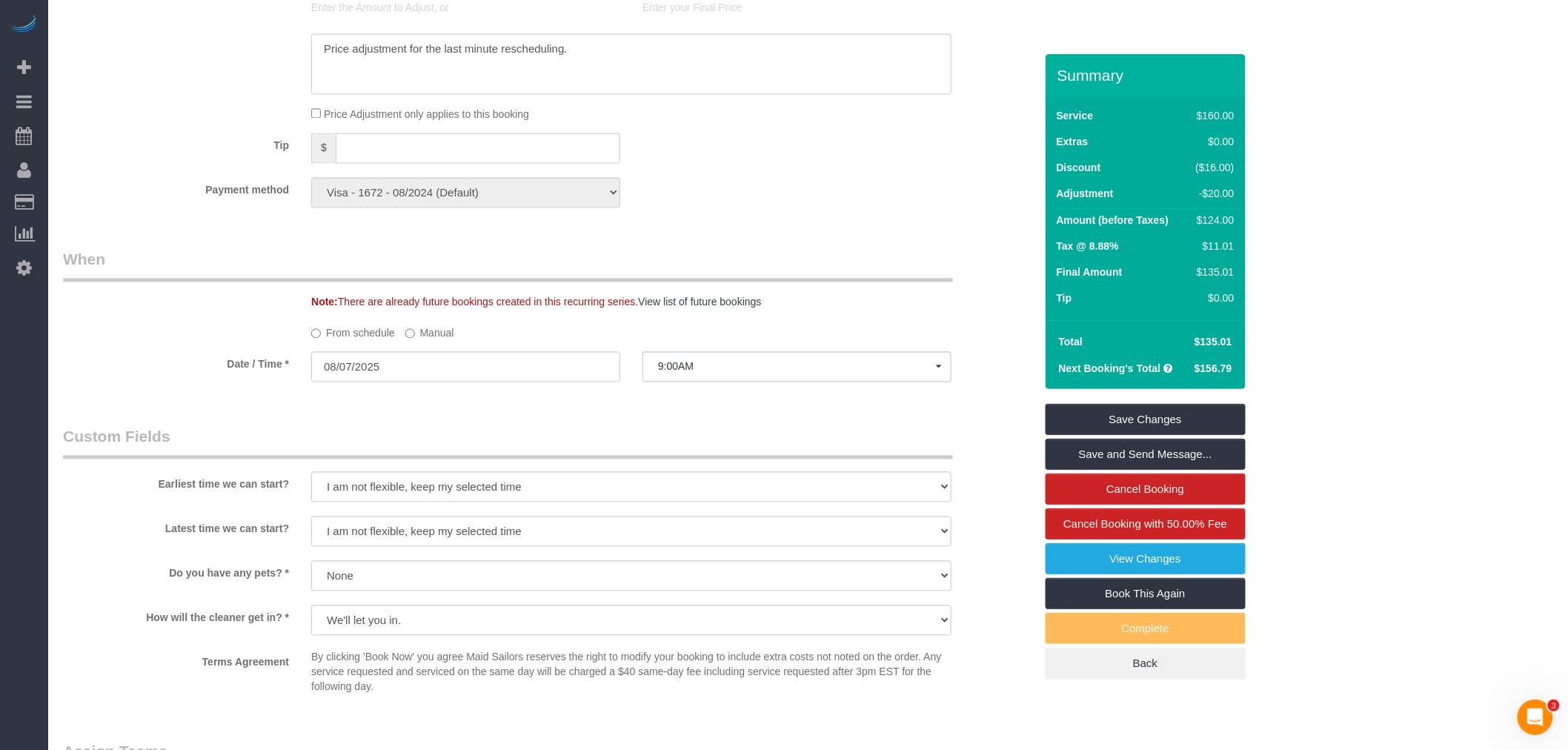 click on "Manual" 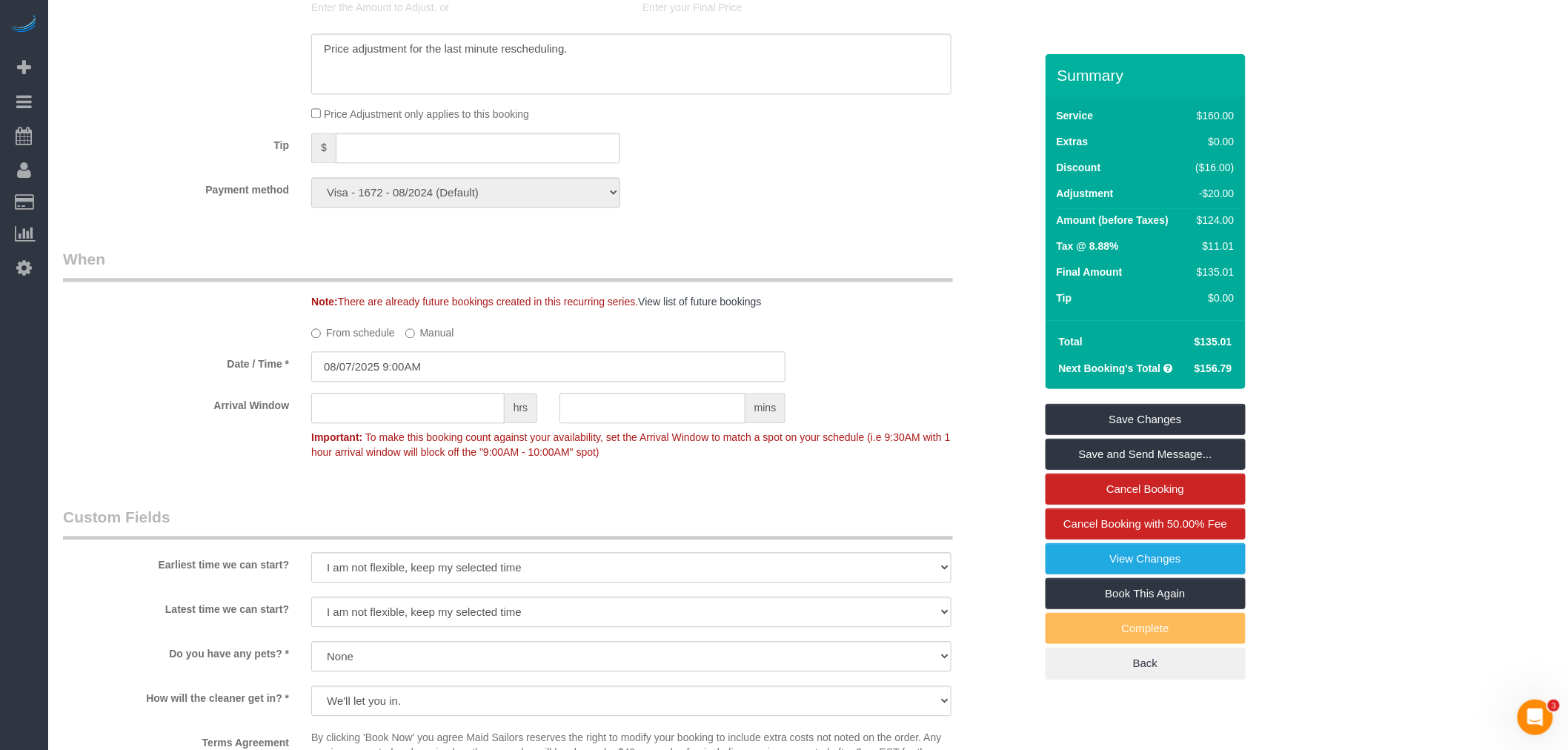 click on "08/07/2025 9:00AM" at bounding box center [548, 366] 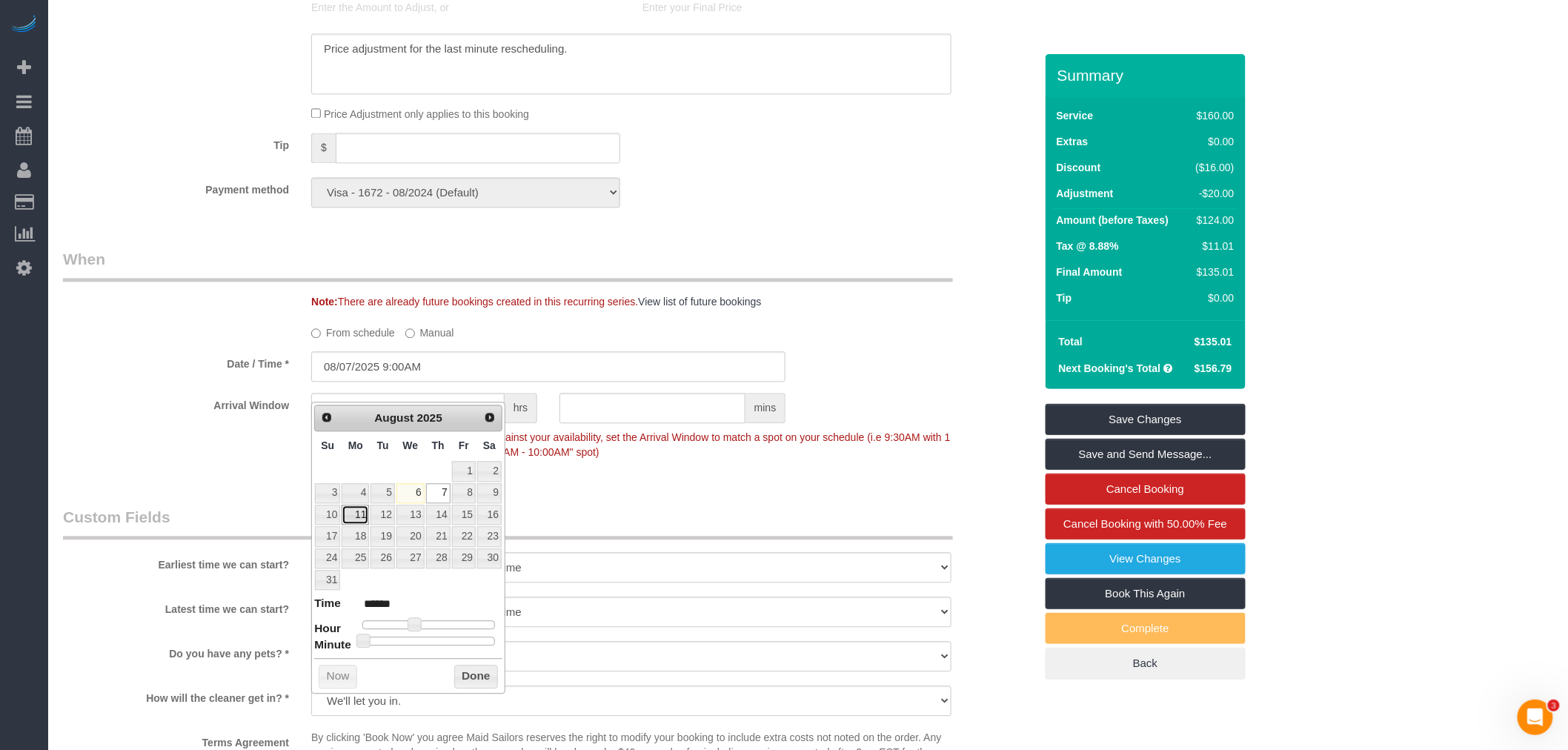 click on "11" at bounding box center [355, 514] 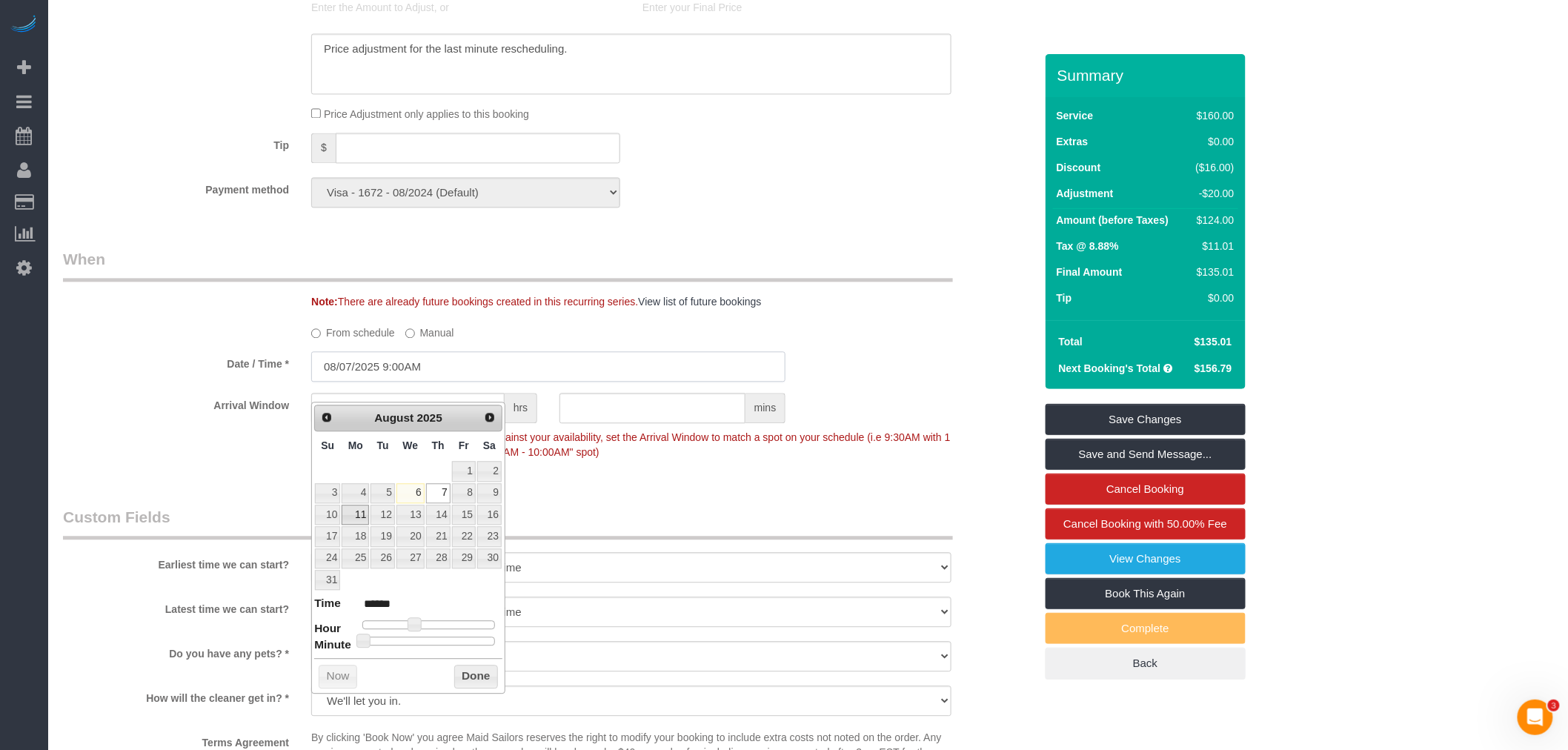 type on "[DATE] 9:00AM" 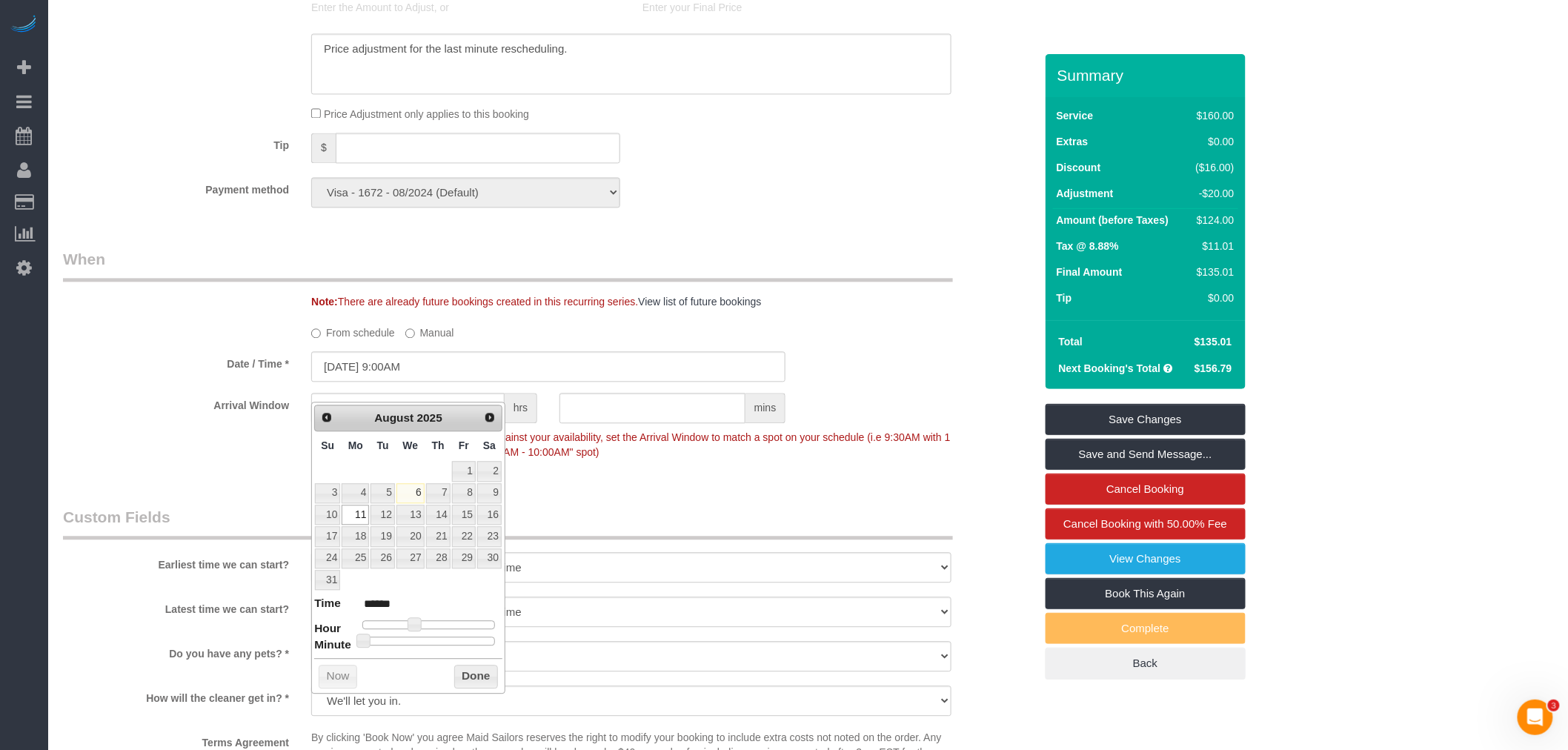 click on "Done" at bounding box center [476, 677] 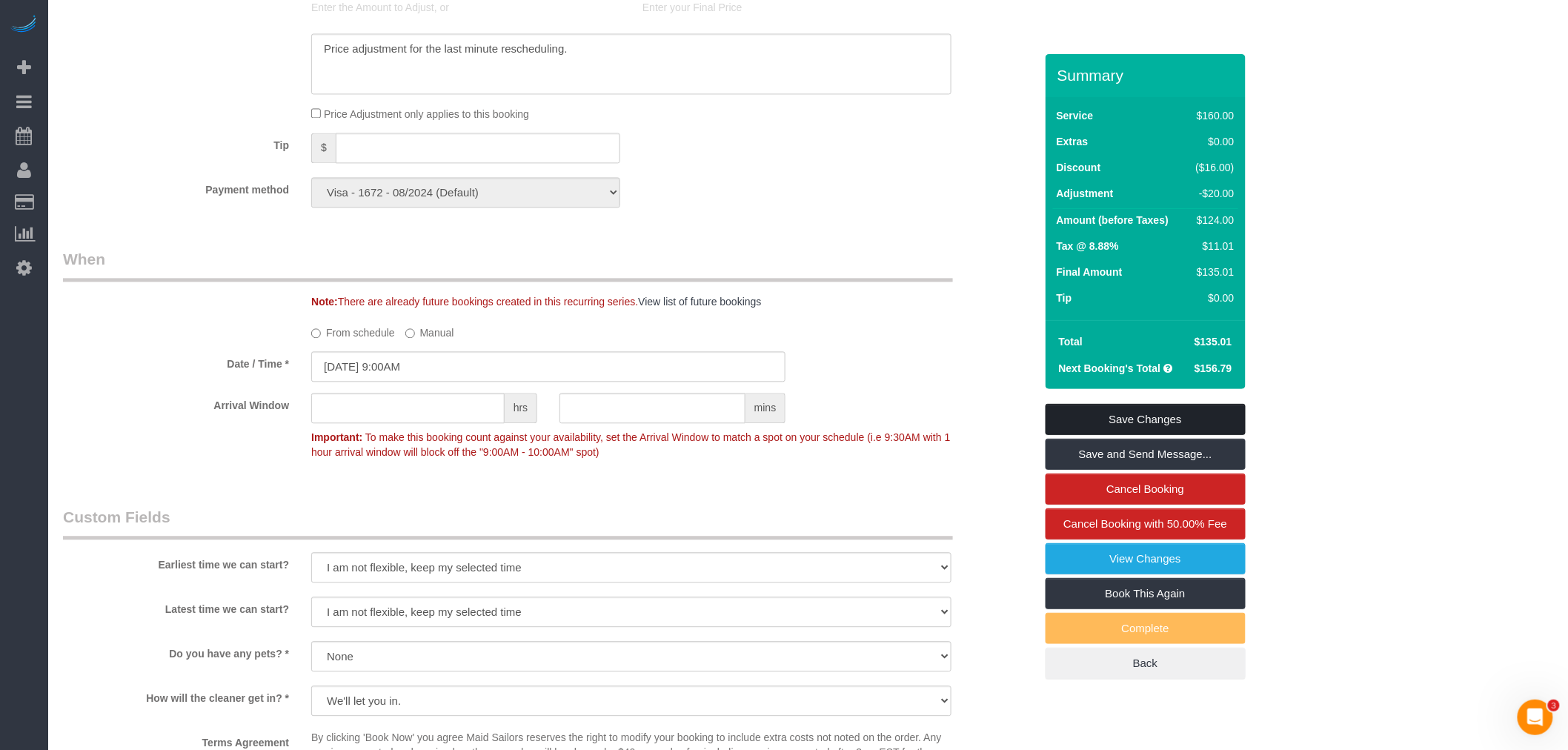 click on "Save Changes" at bounding box center (1146, 419) 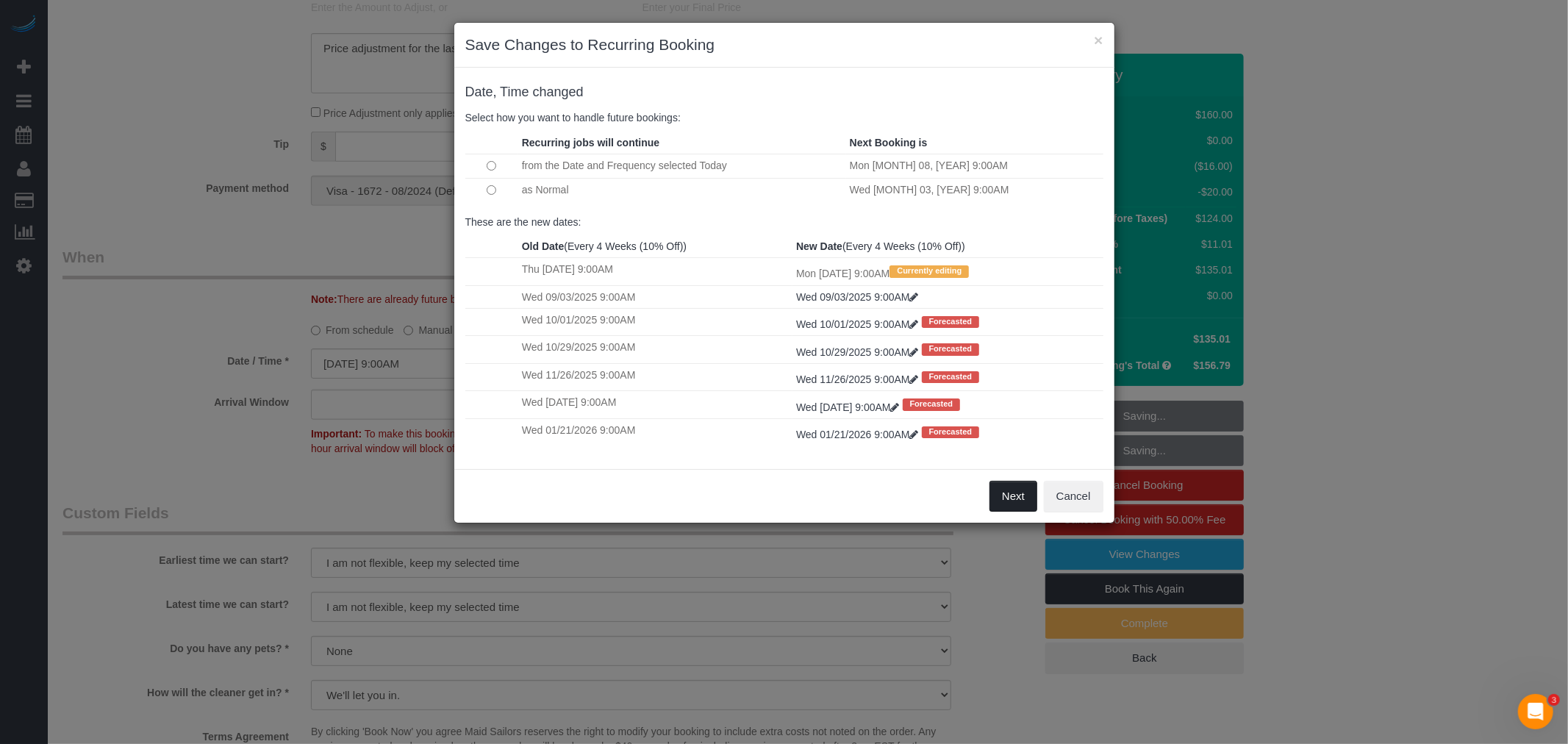 click on "Next" at bounding box center [1013, 496] 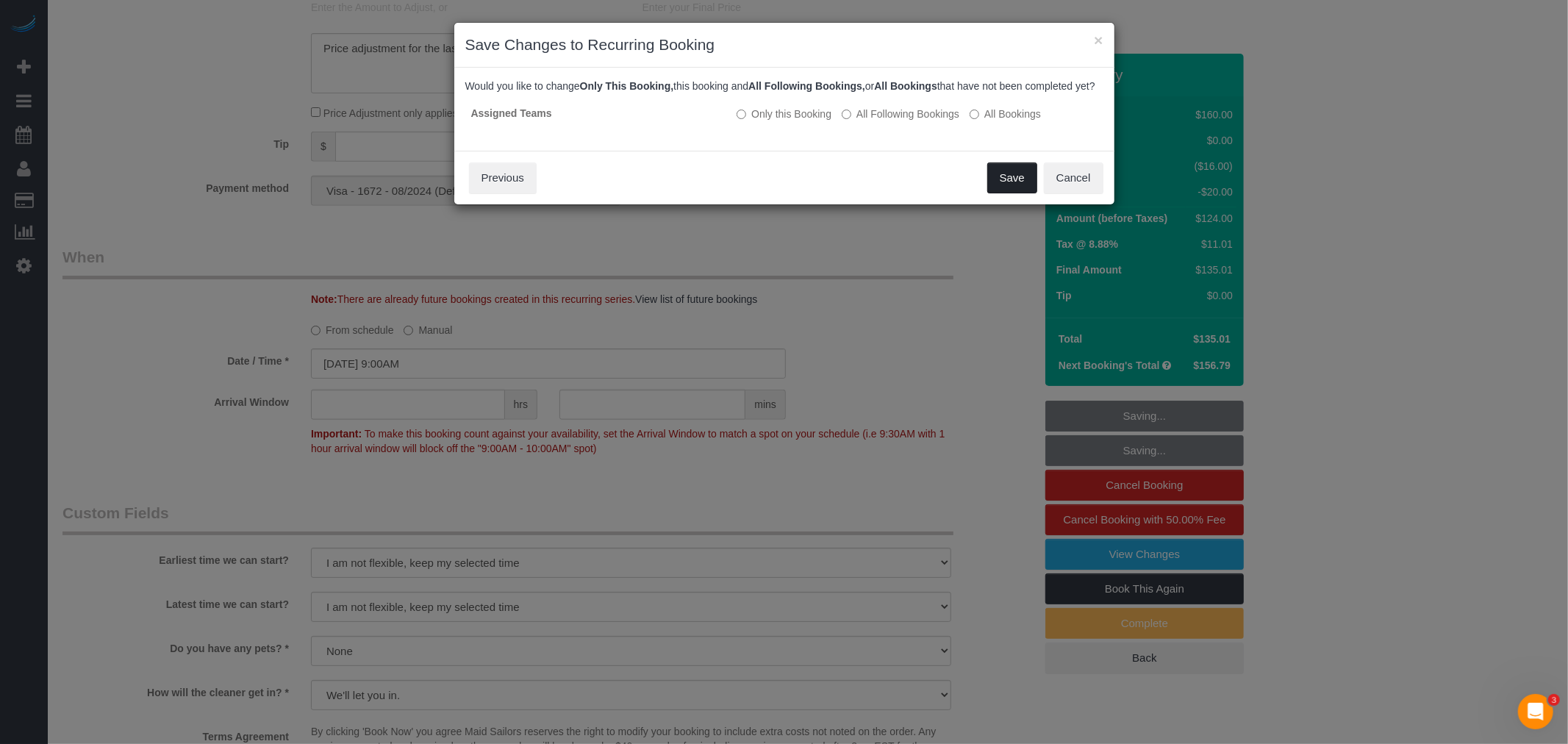click on "Save" at bounding box center (1012, 178) 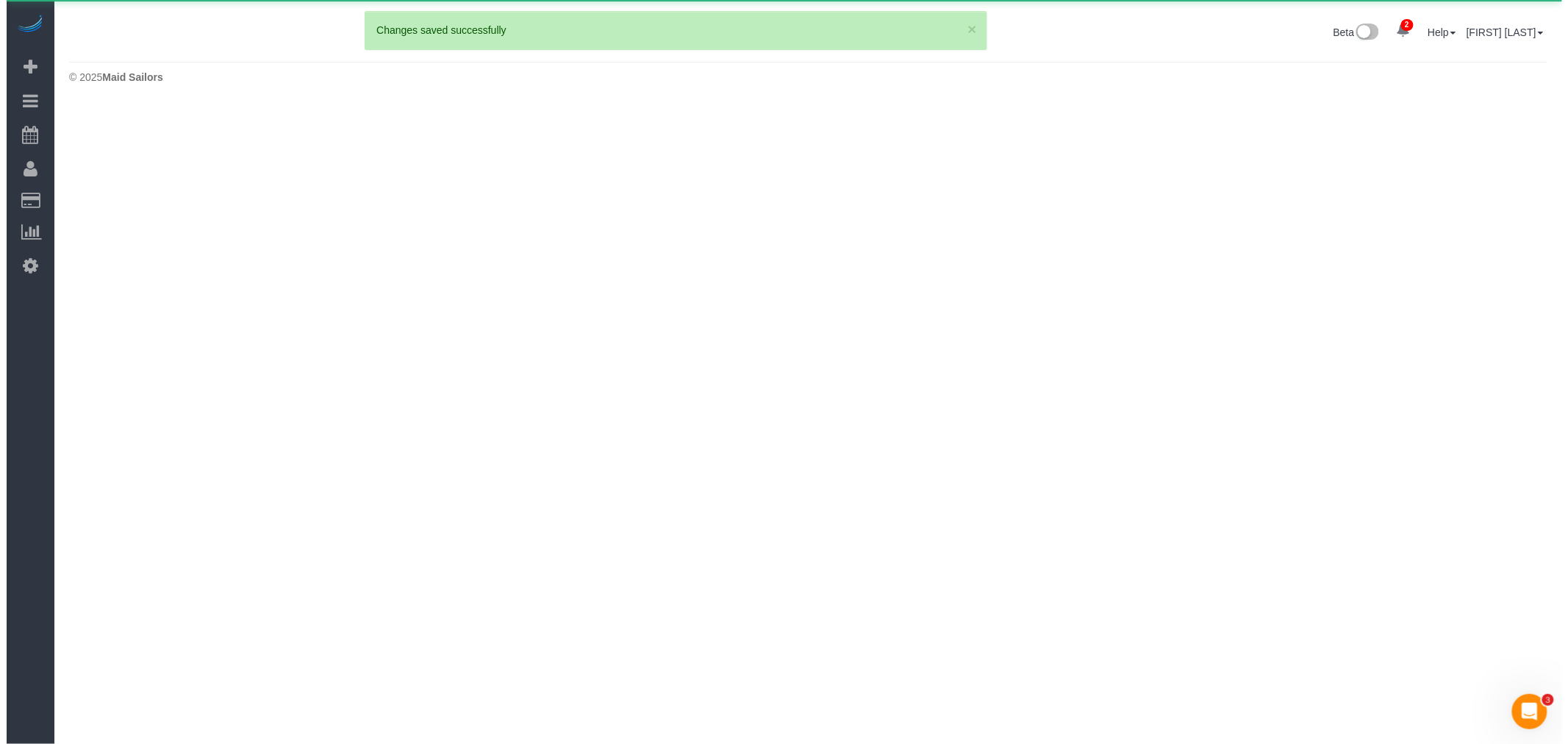 scroll, scrollTop: 0, scrollLeft: 0, axis: both 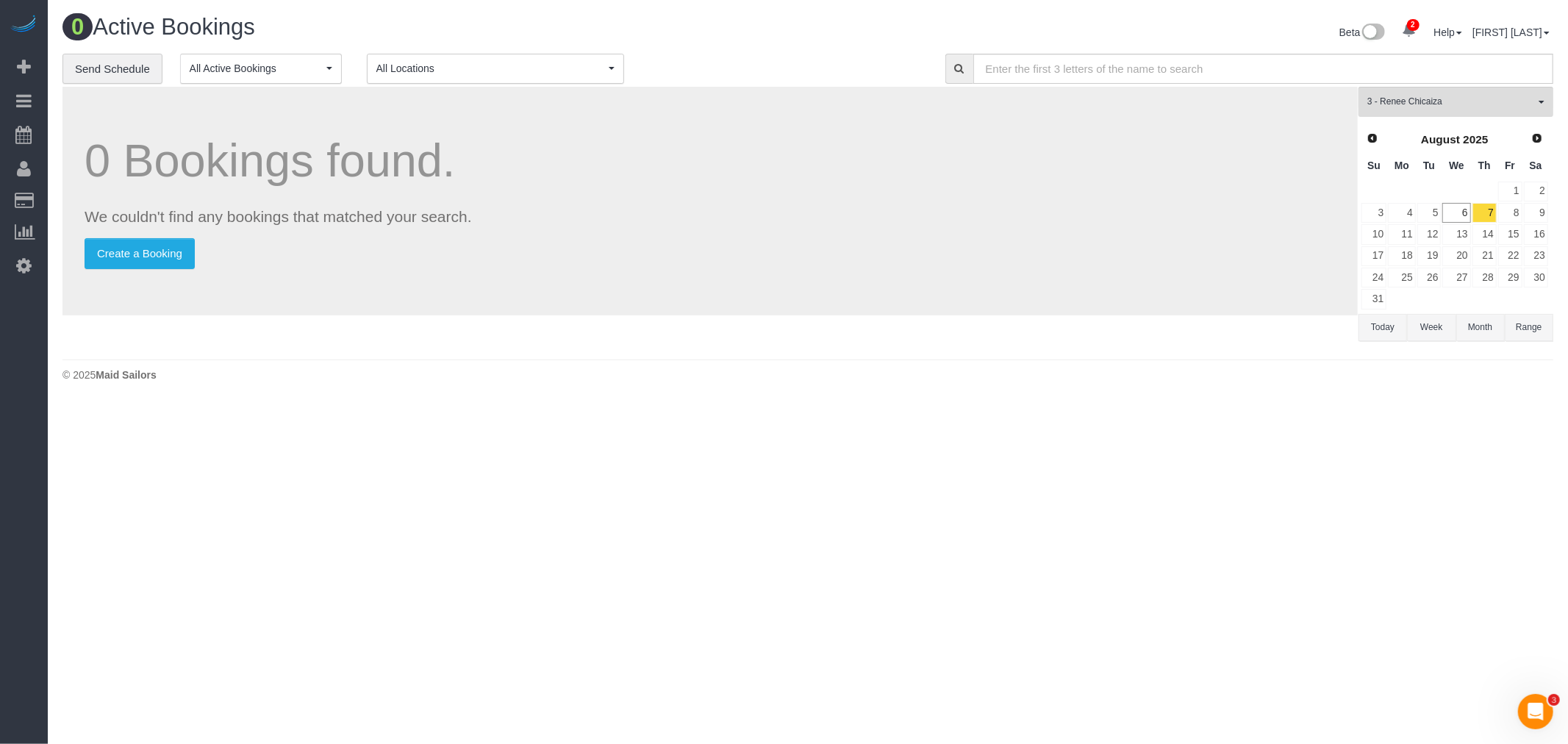 click on "Create a Booking" at bounding box center [710, 254] 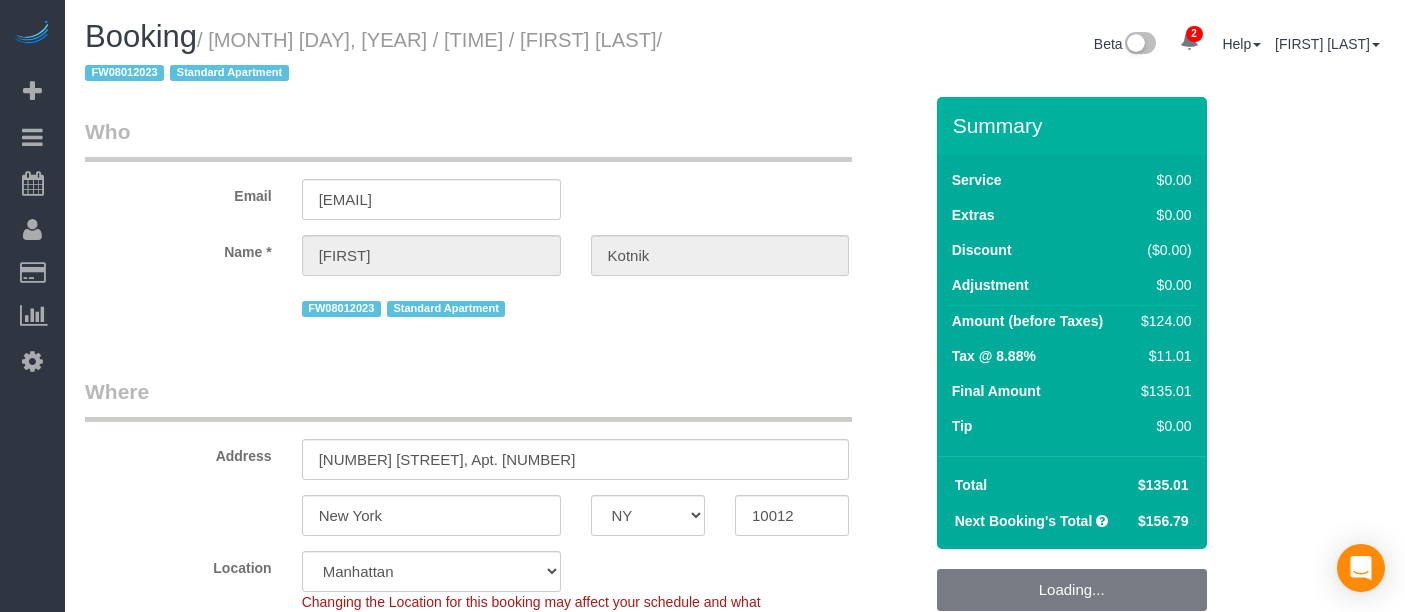 select on "NY" 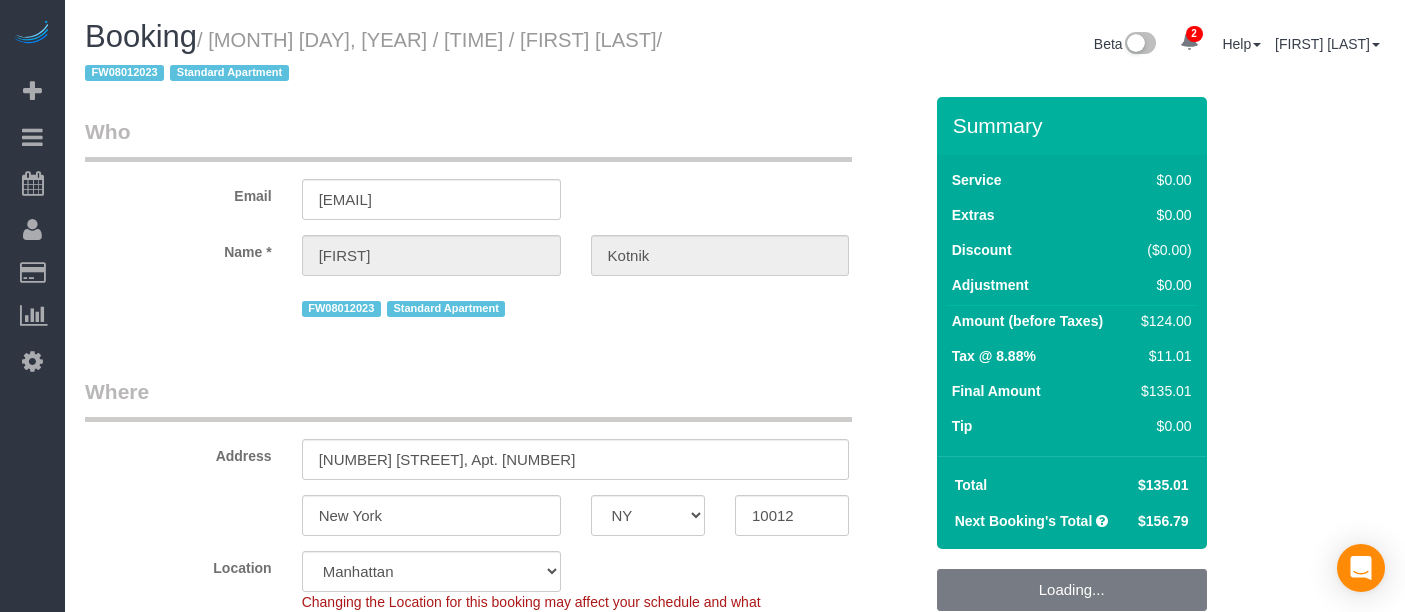 scroll, scrollTop: 762, scrollLeft: 0, axis: vertical 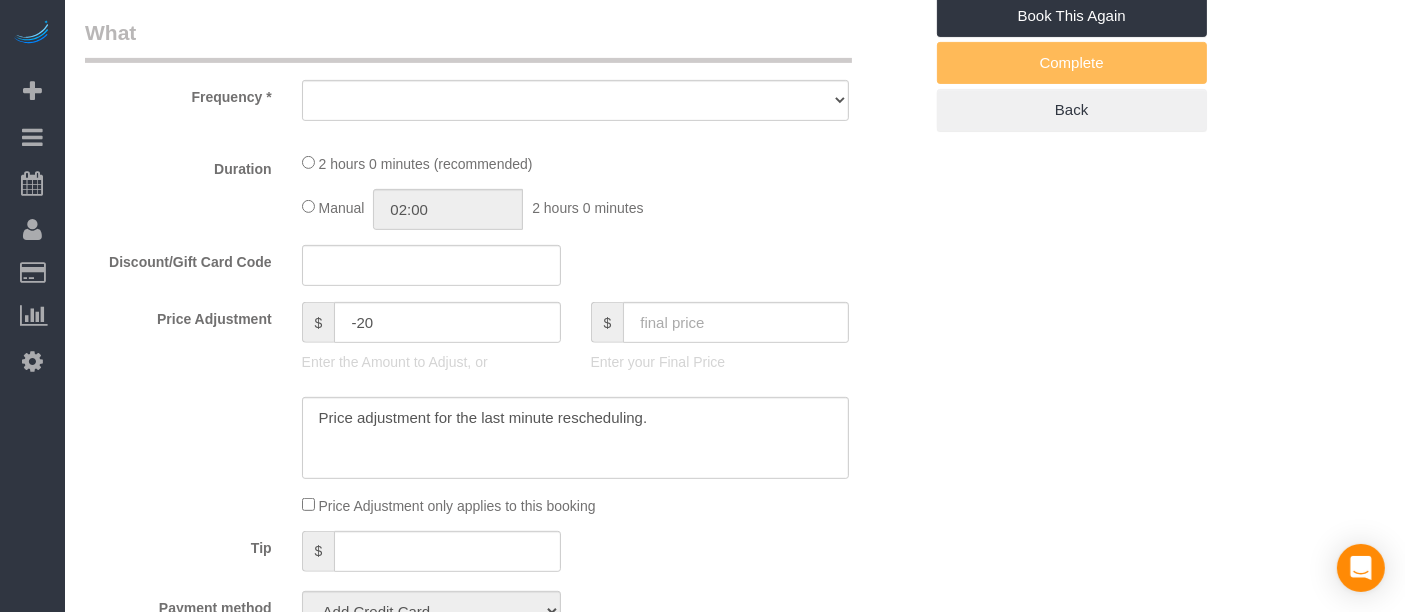 select on "number:89" 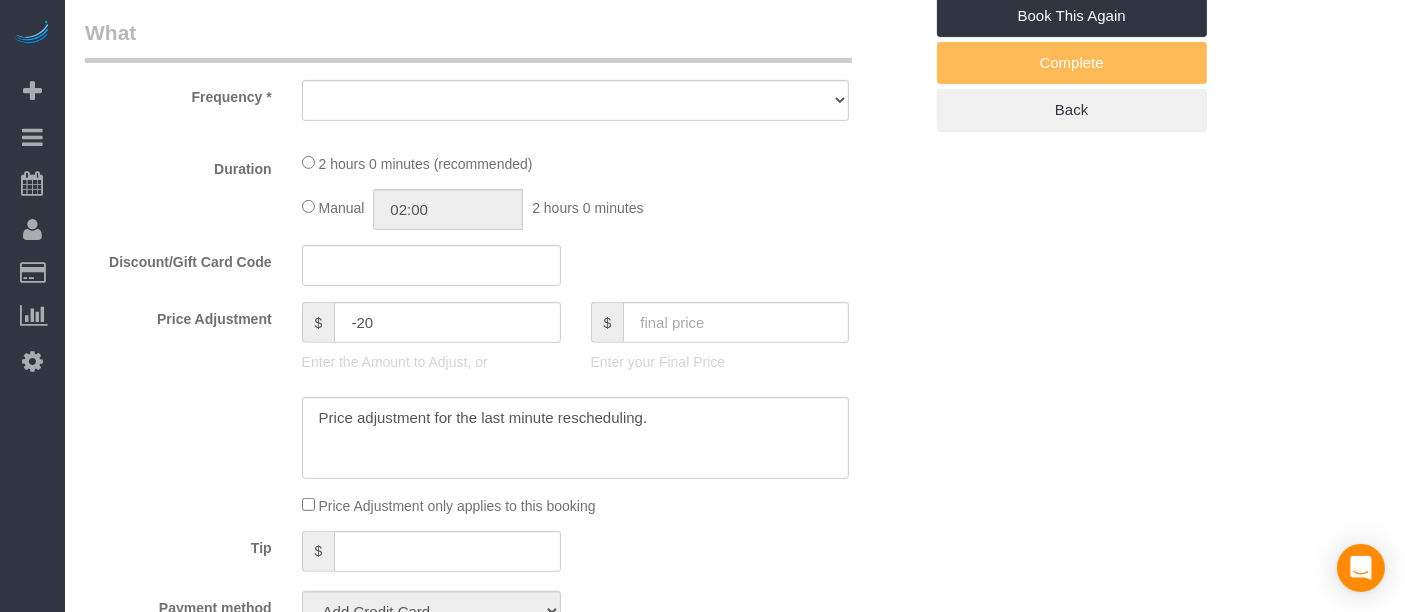select on "number:90" 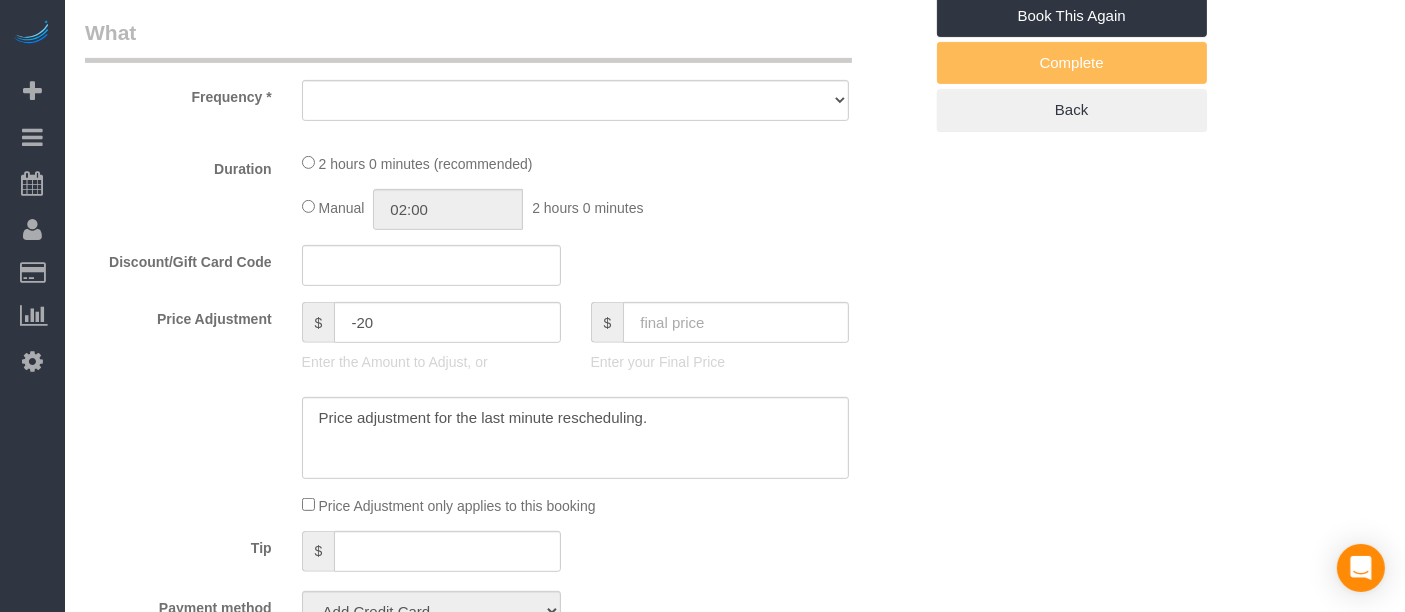select on "string:US" 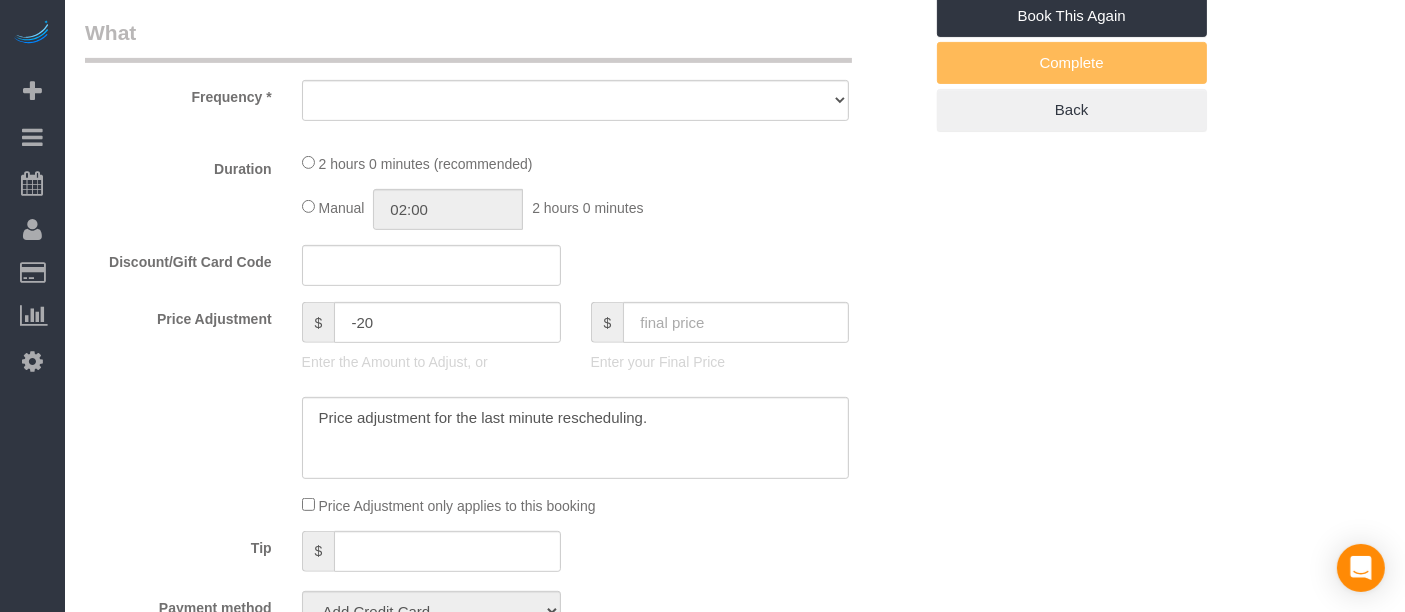 select on "object:543" 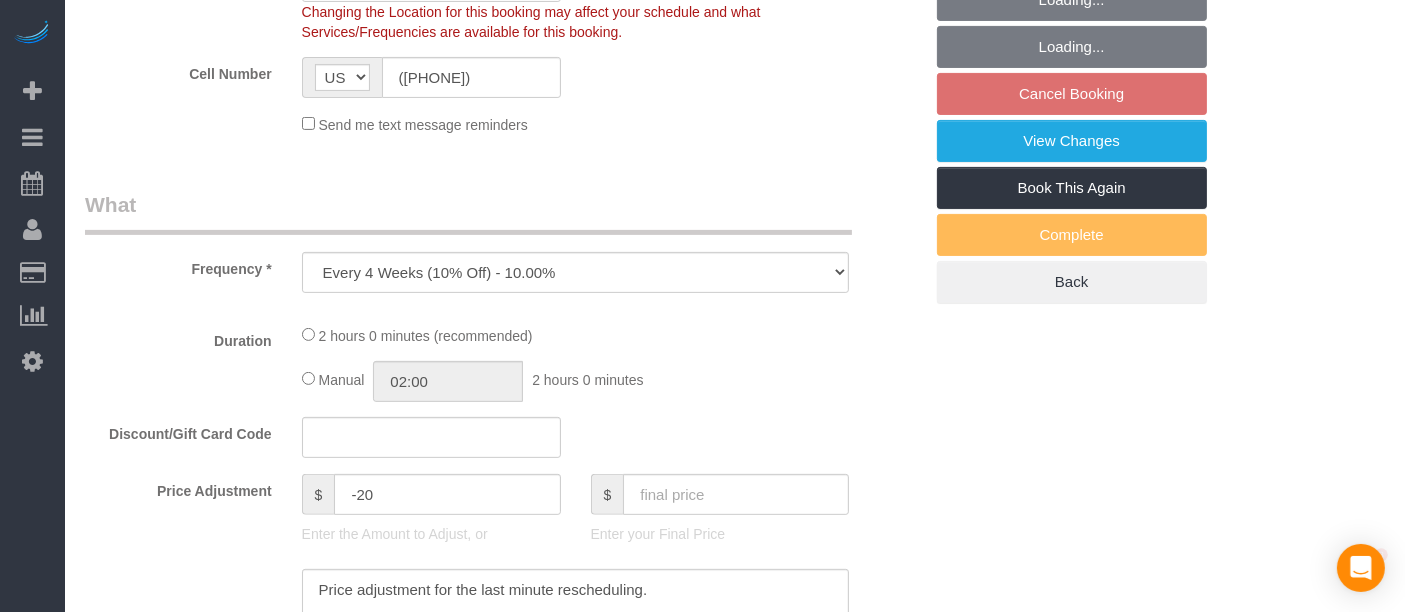 select on "string:stripe-pm_1MBfeC4VGloSiKo7EVmAEJdi" 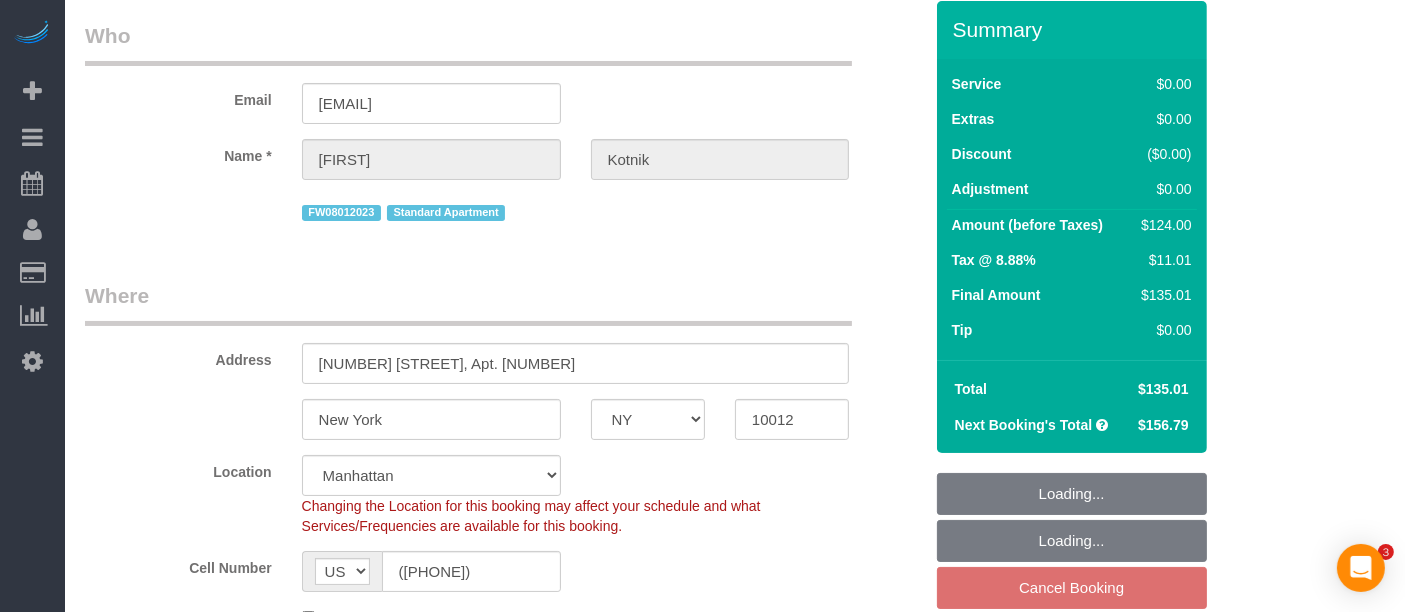 select on "1" 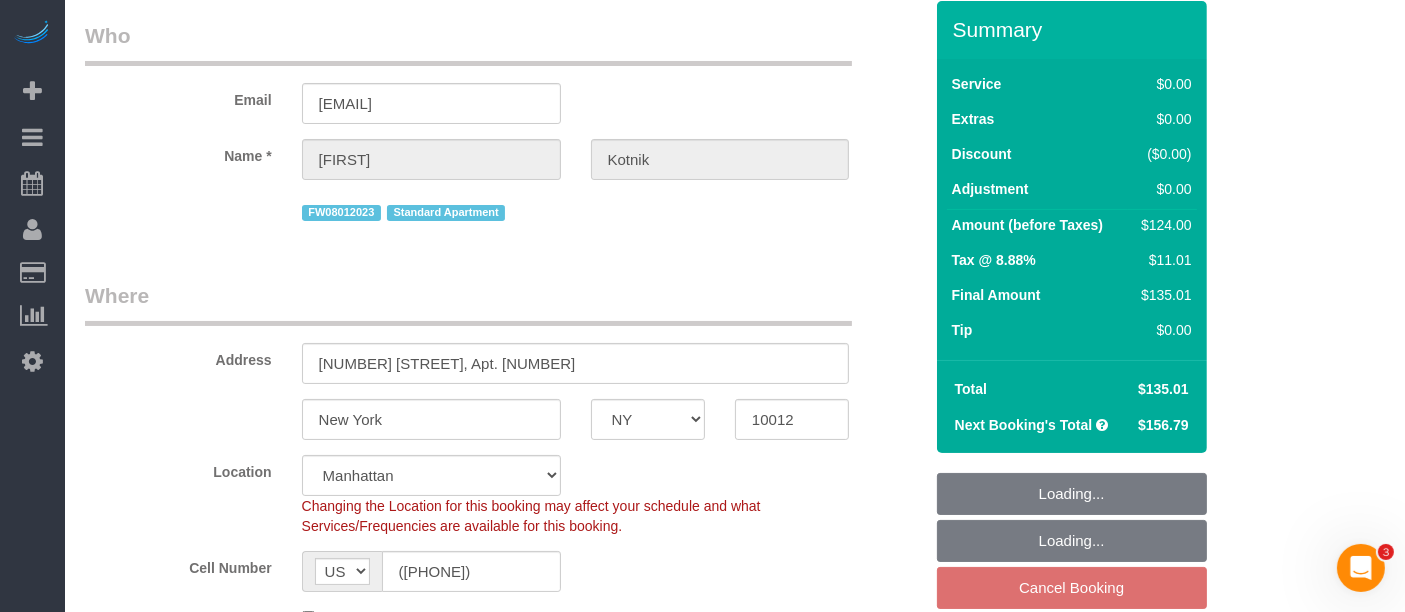 scroll, scrollTop: 90, scrollLeft: 0, axis: vertical 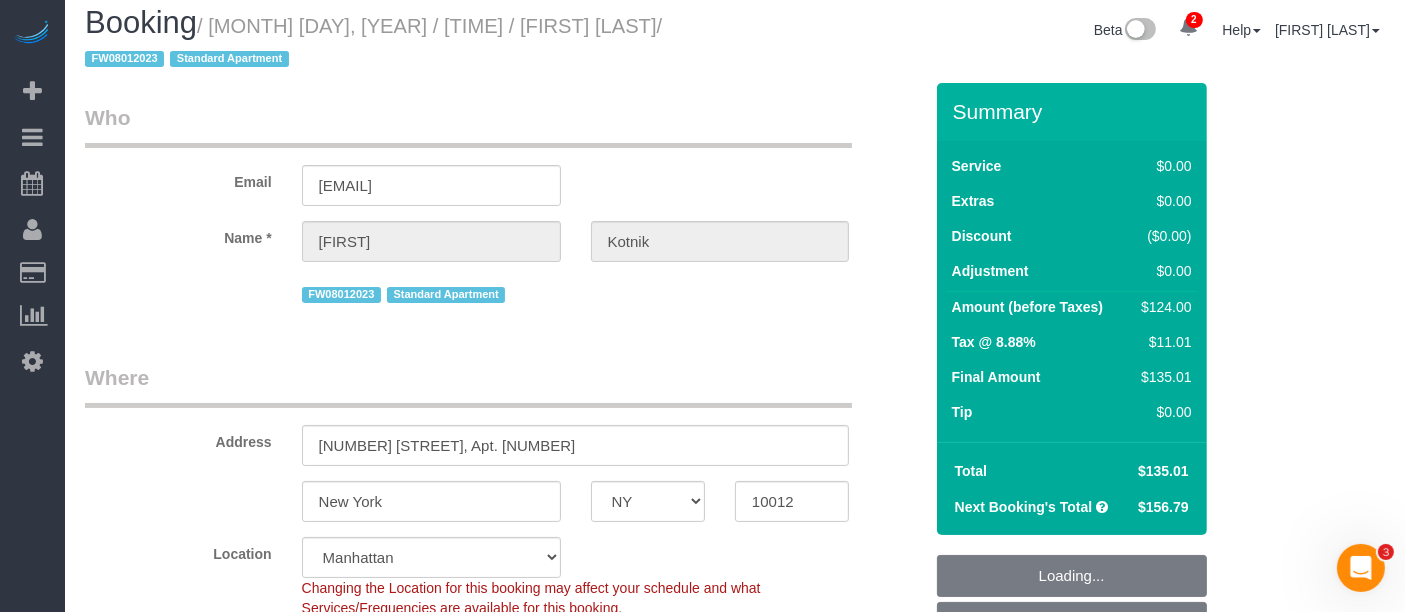 select on "object:1322" 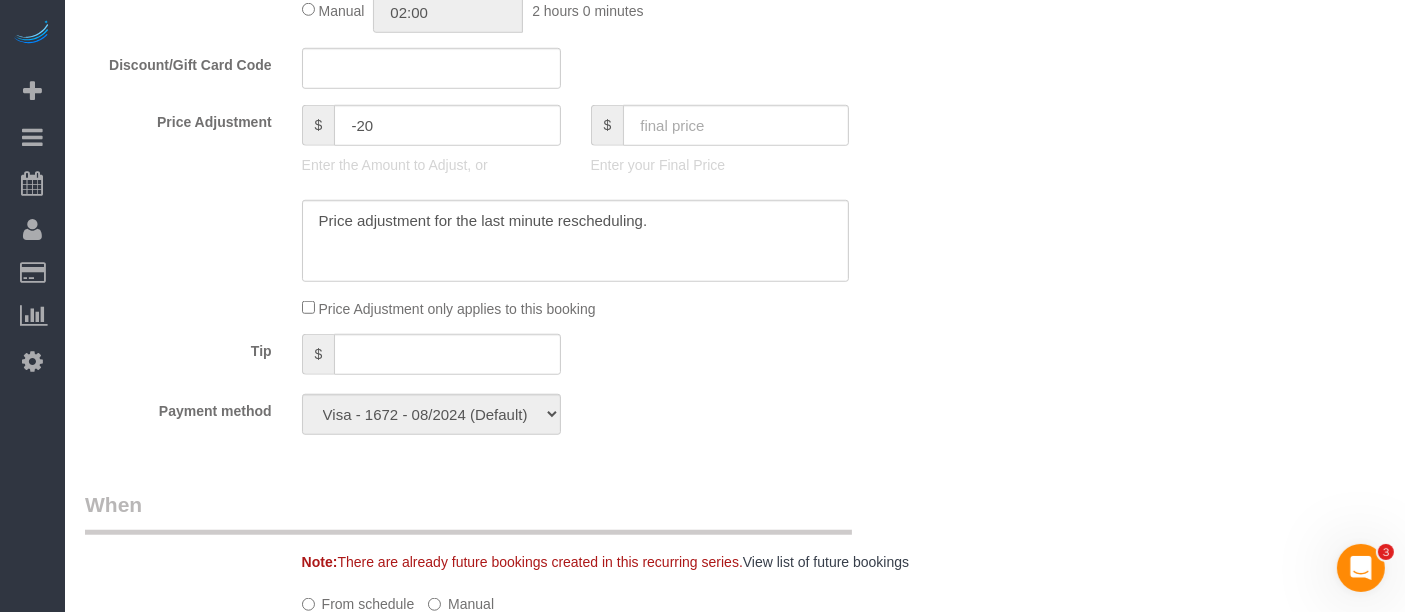 select on "1" 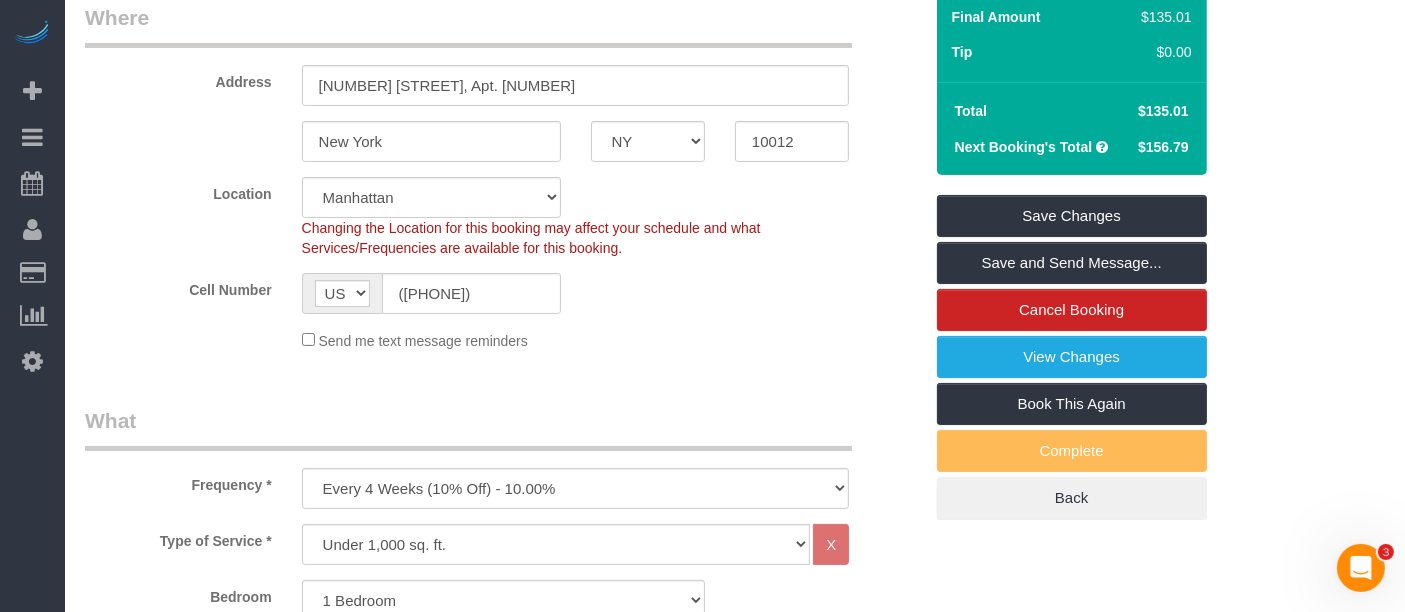 scroll, scrollTop: 0, scrollLeft: 0, axis: both 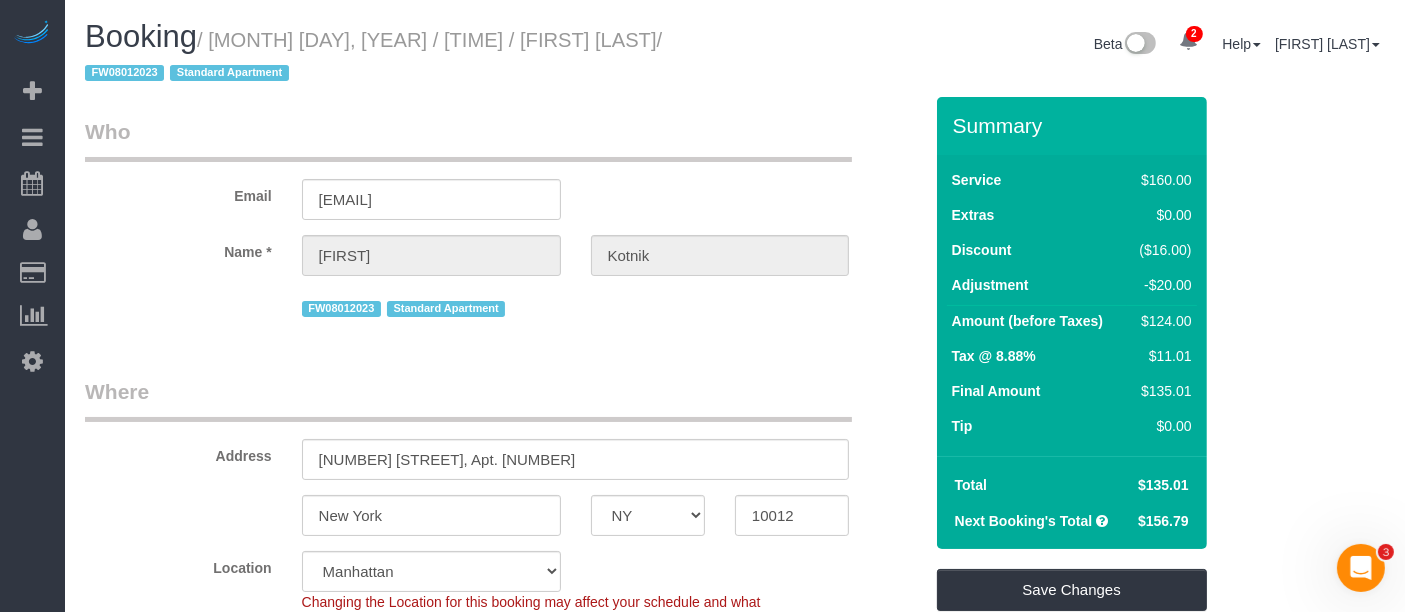 click on "Who" at bounding box center (468, 139) 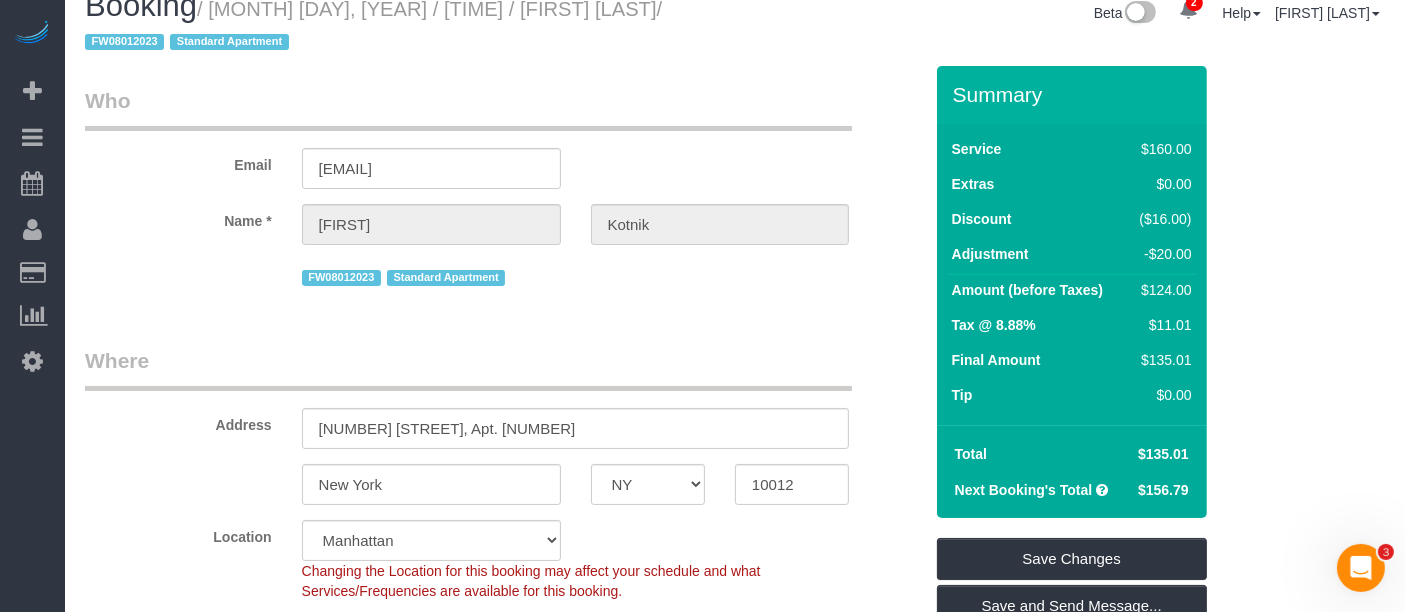 scroll, scrollTop: 0, scrollLeft: 0, axis: both 